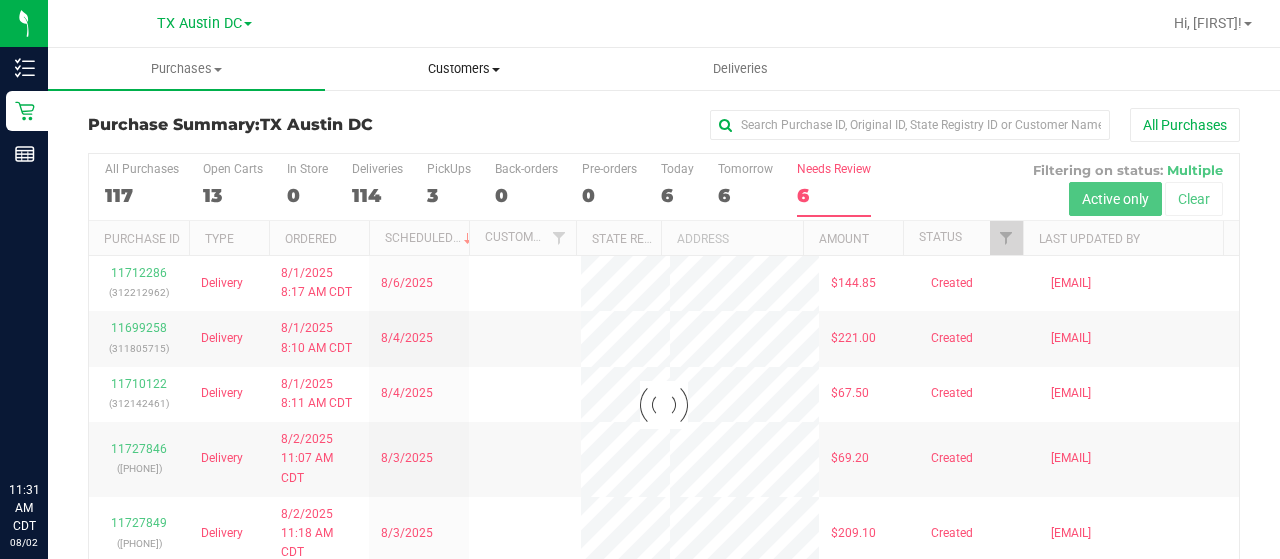 scroll, scrollTop: 0, scrollLeft: 0, axis: both 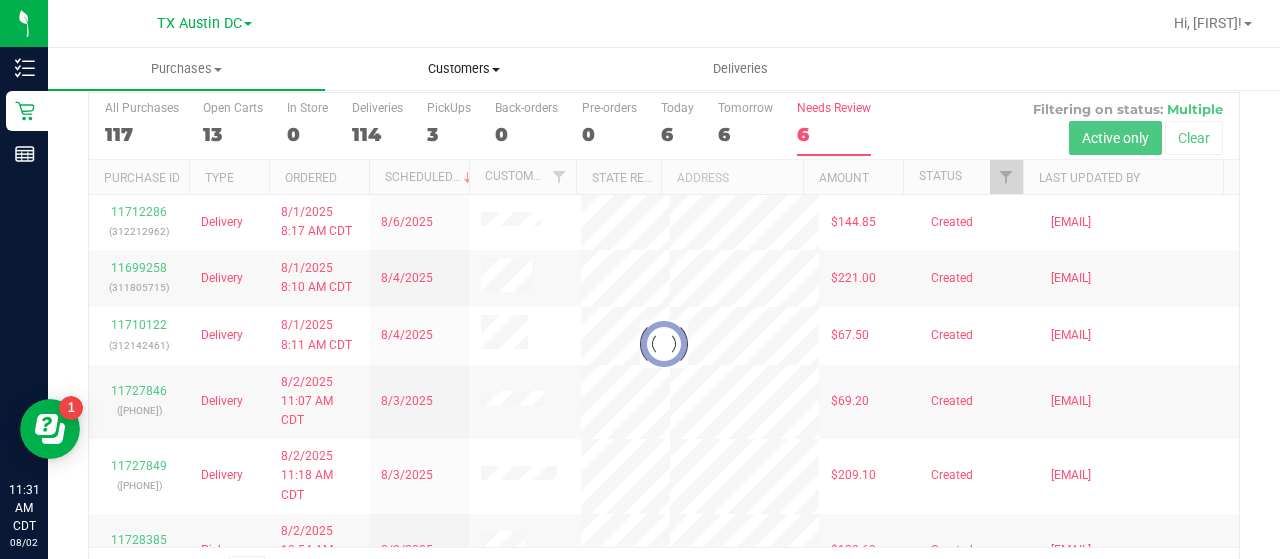 click on "Customers" at bounding box center [463, 69] 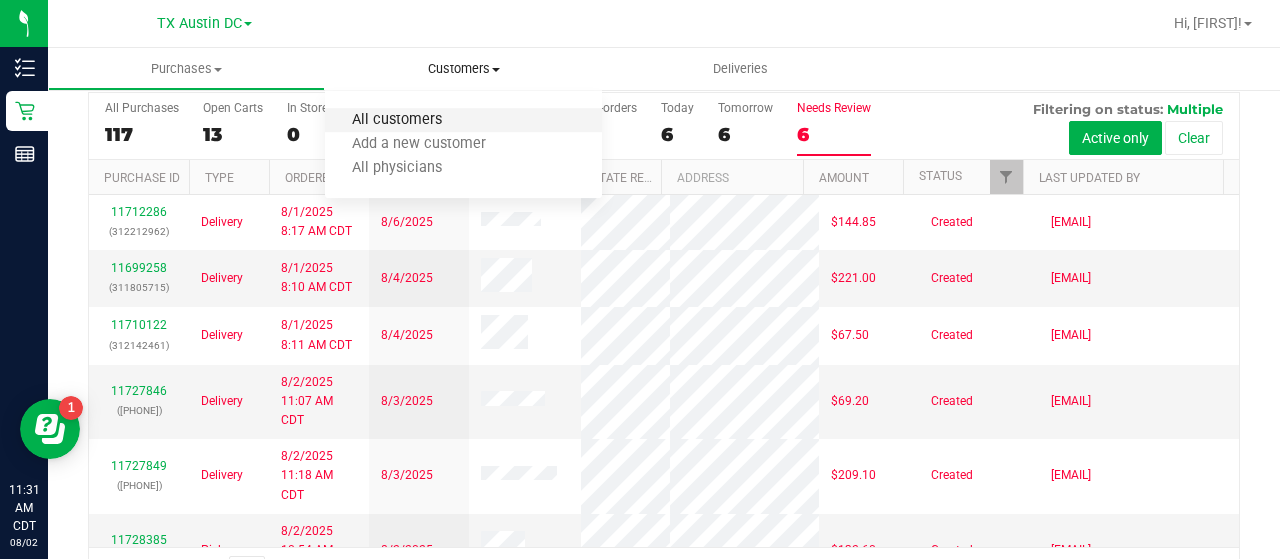 click on "All customers" at bounding box center [397, 120] 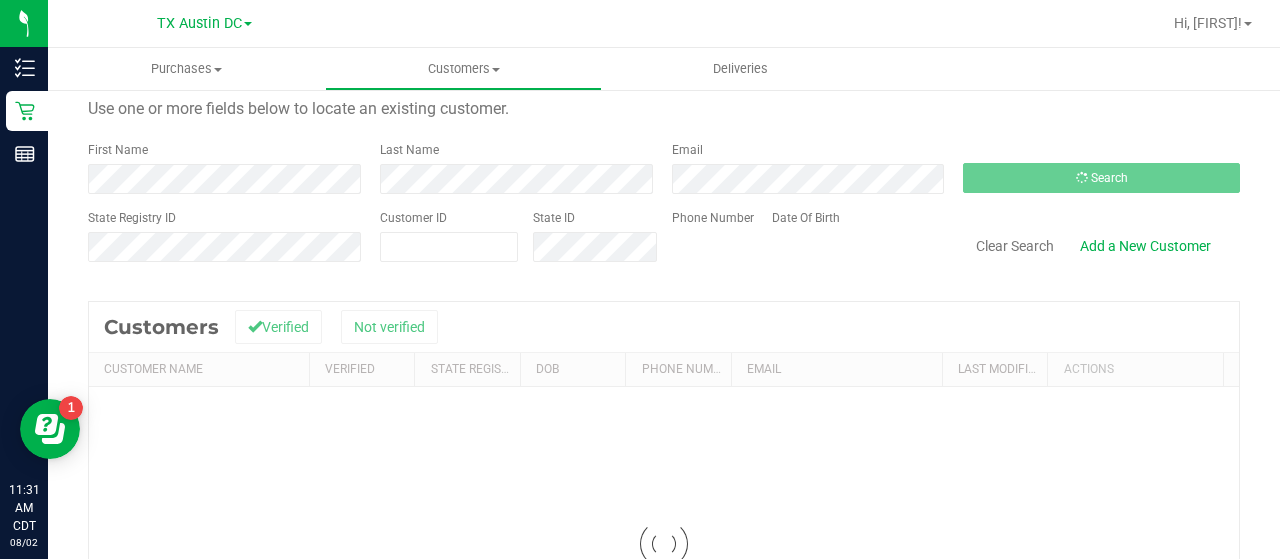 scroll, scrollTop: 0, scrollLeft: 0, axis: both 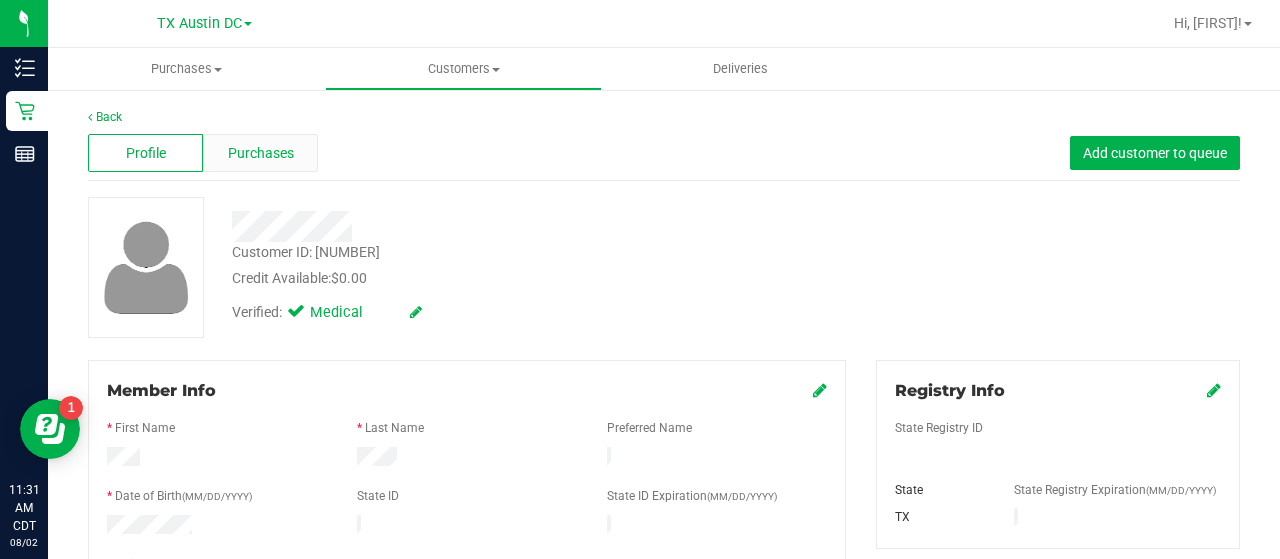 click on "Purchases" at bounding box center [260, 153] 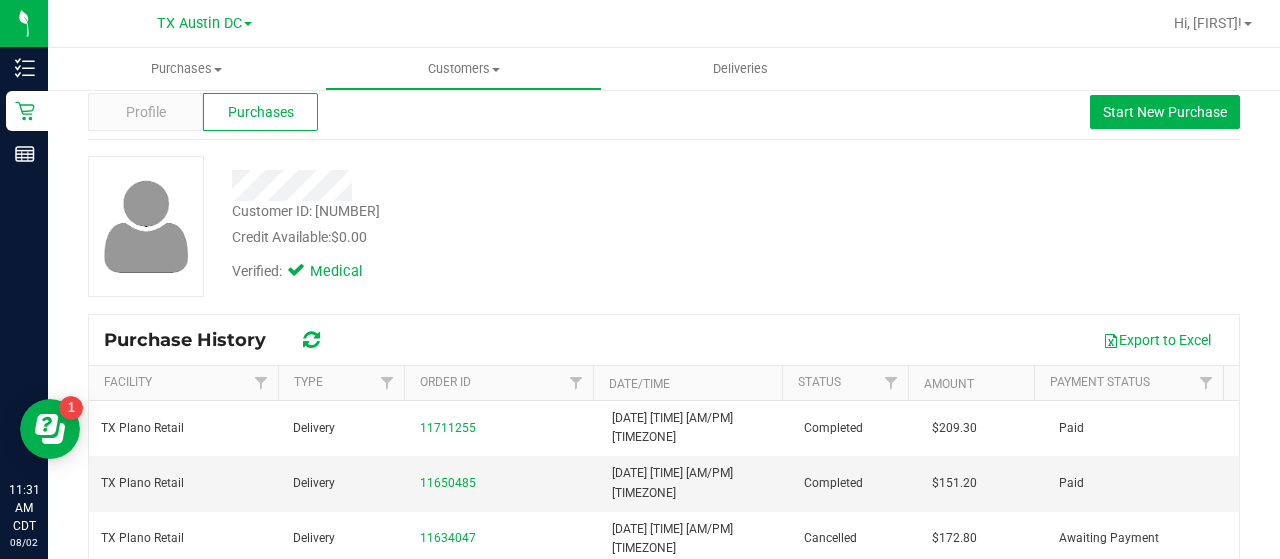 scroll, scrollTop: 53, scrollLeft: 0, axis: vertical 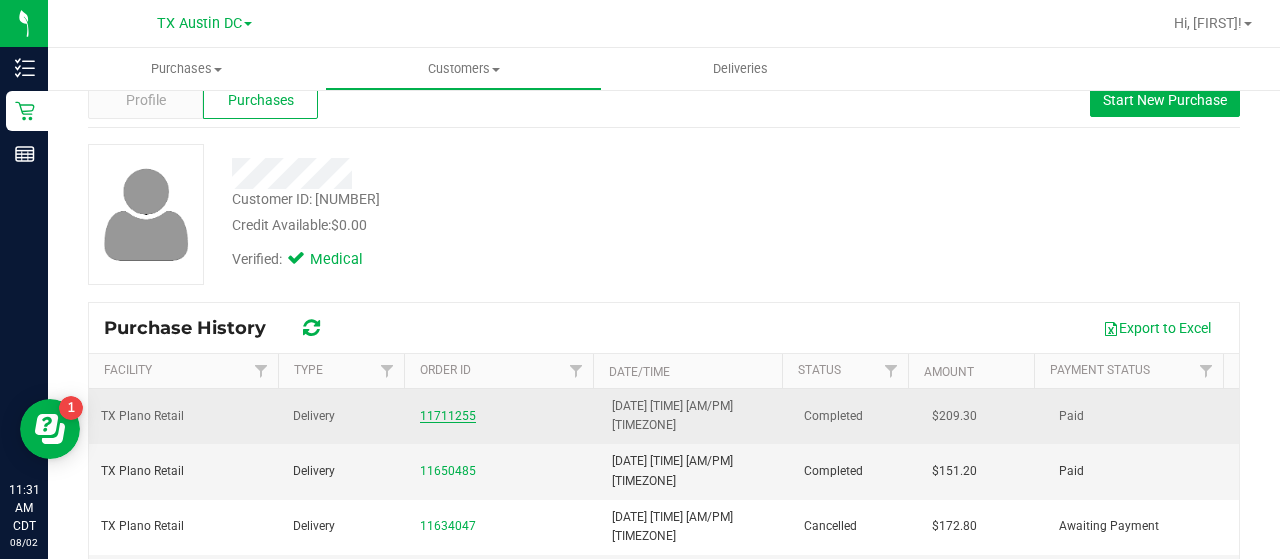 click on "11711255" at bounding box center [448, 416] 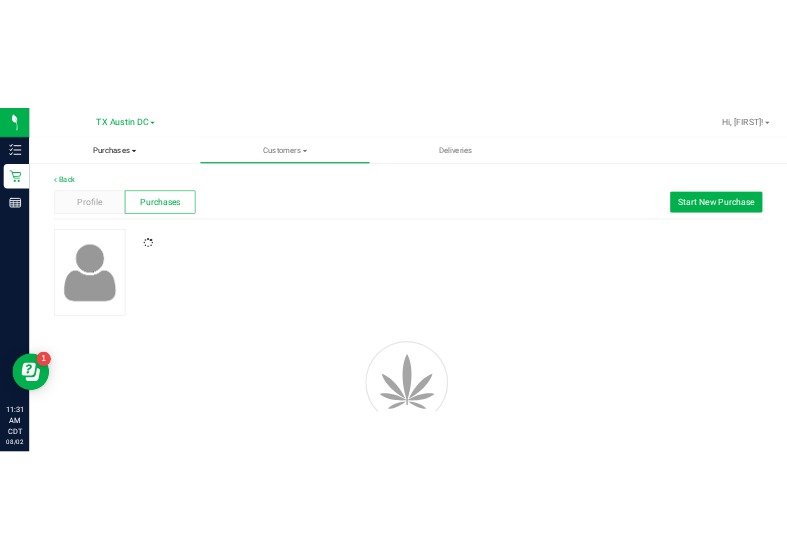 scroll, scrollTop: 0, scrollLeft: 0, axis: both 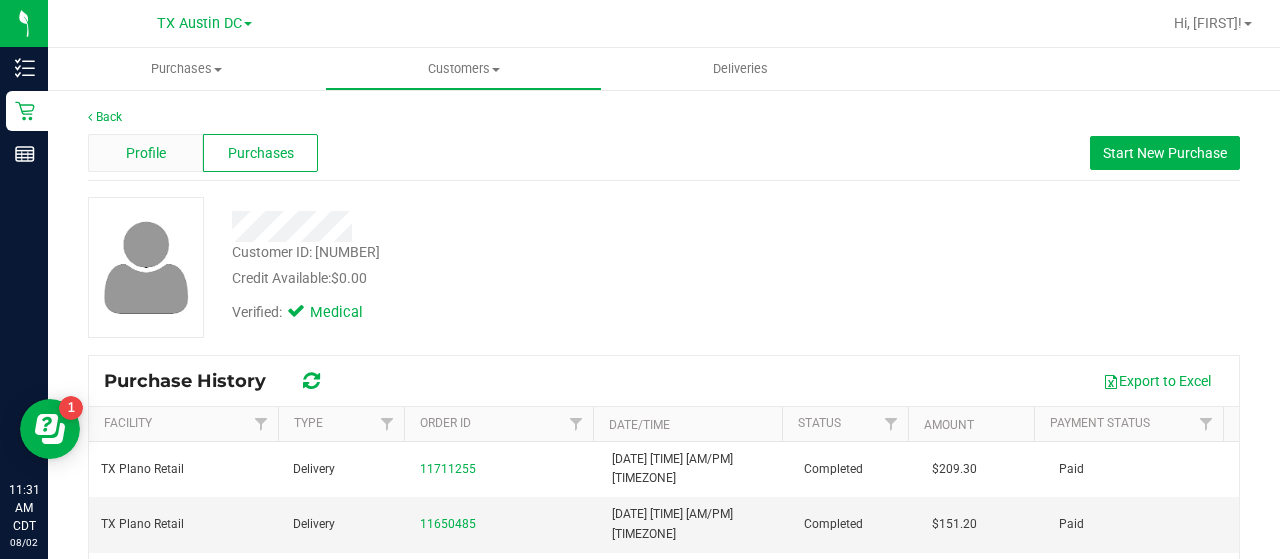 click on "Profile" at bounding box center (146, 153) 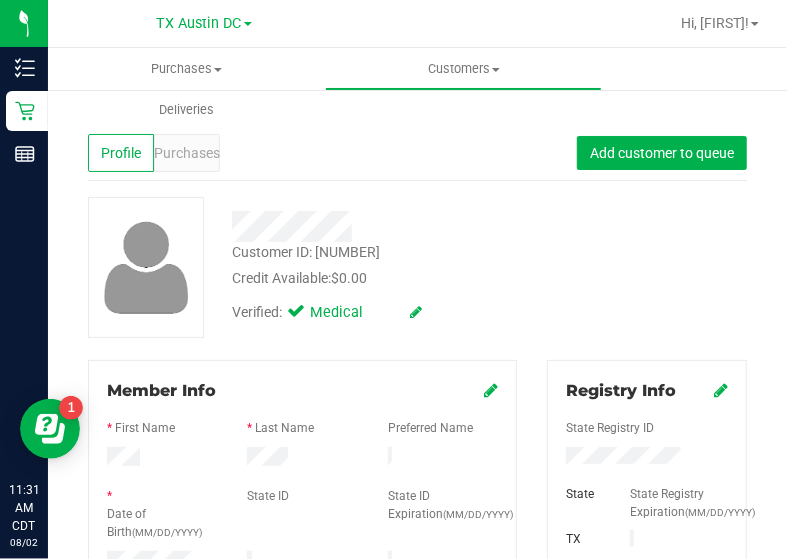 click on "Credit Available:
$0.00" at bounding box center [389, 278] 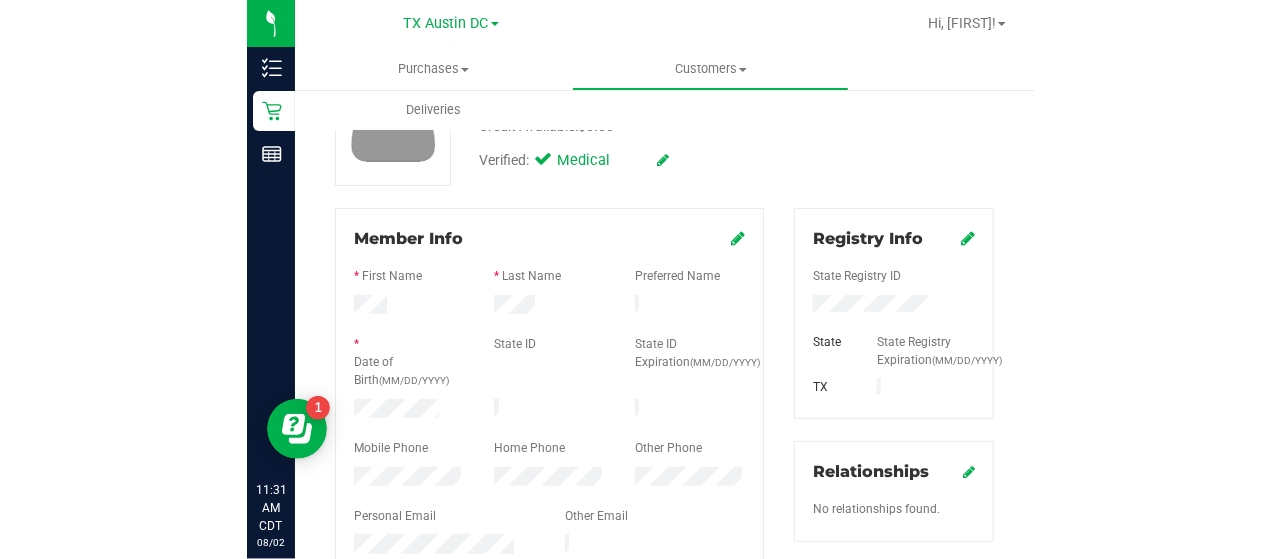 scroll, scrollTop: 154, scrollLeft: 0, axis: vertical 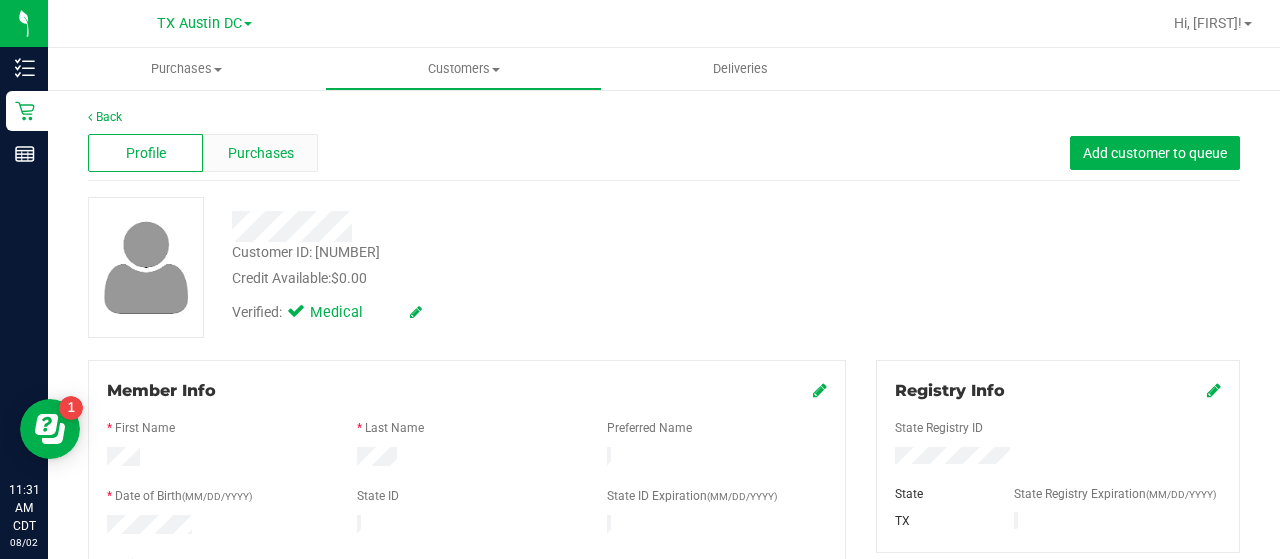 click on "Purchases" at bounding box center (261, 153) 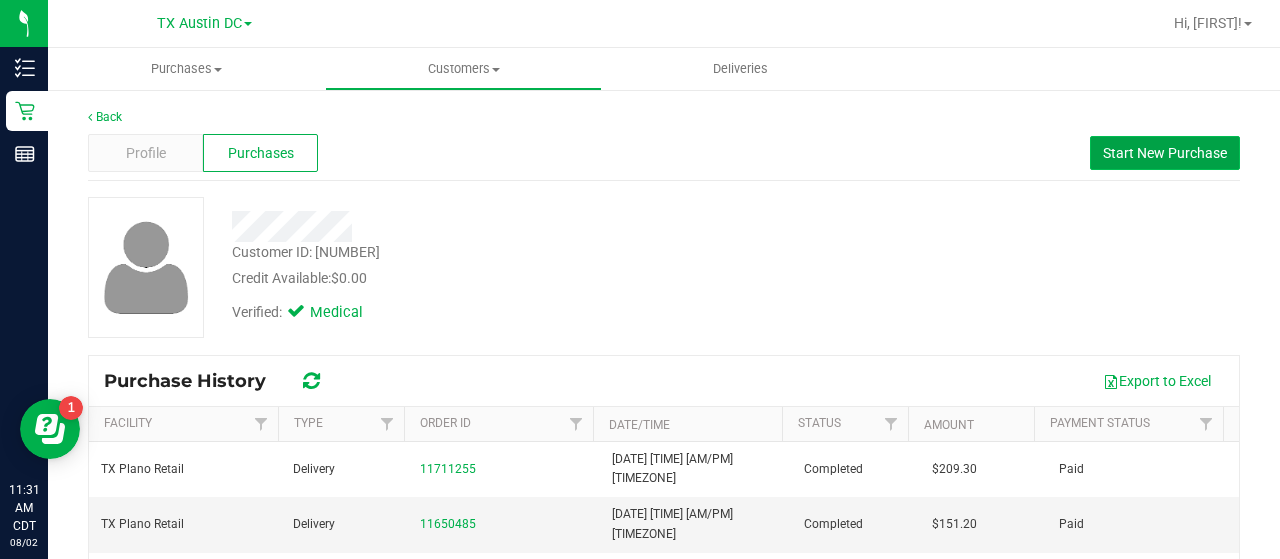click on "Start New Purchase" at bounding box center [1165, 153] 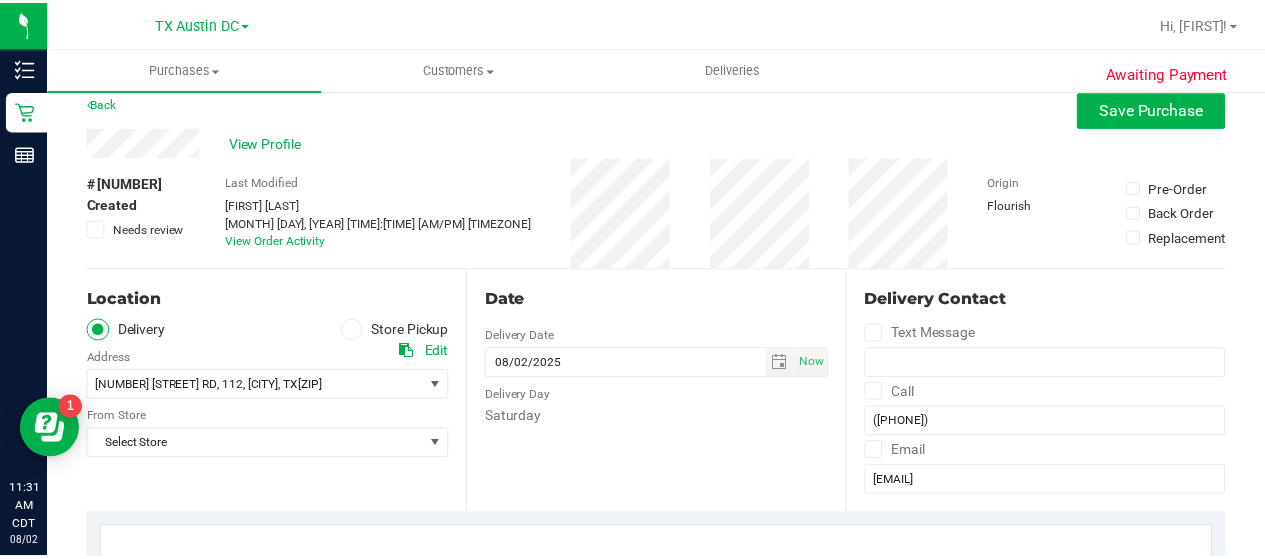 scroll, scrollTop: 148, scrollLeft: 0, axis: vertical 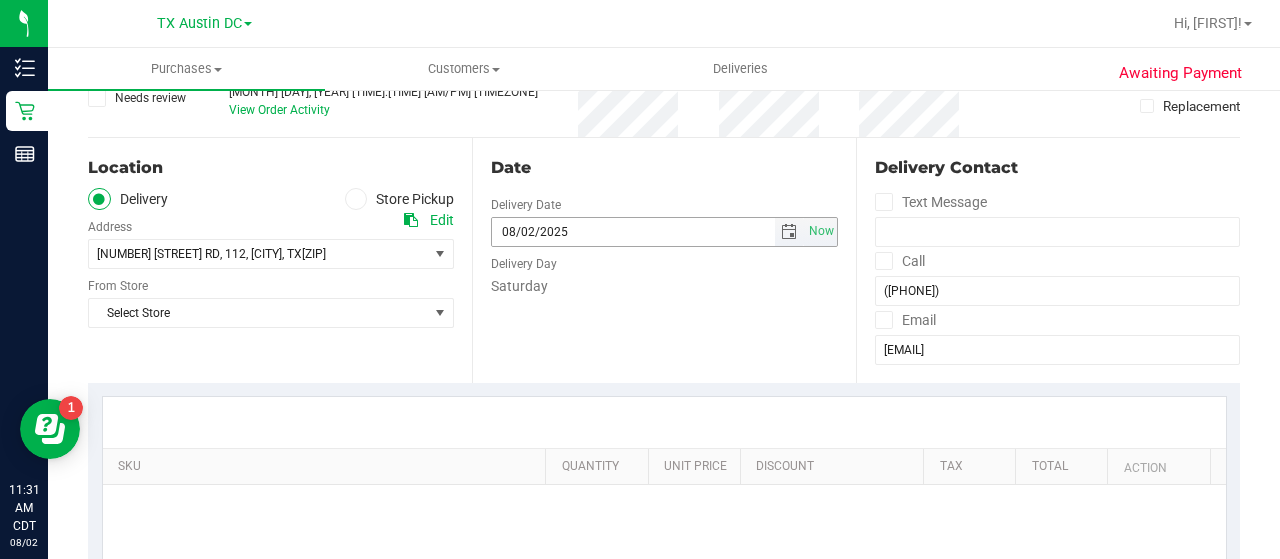 click at bounding box center [789, 232] 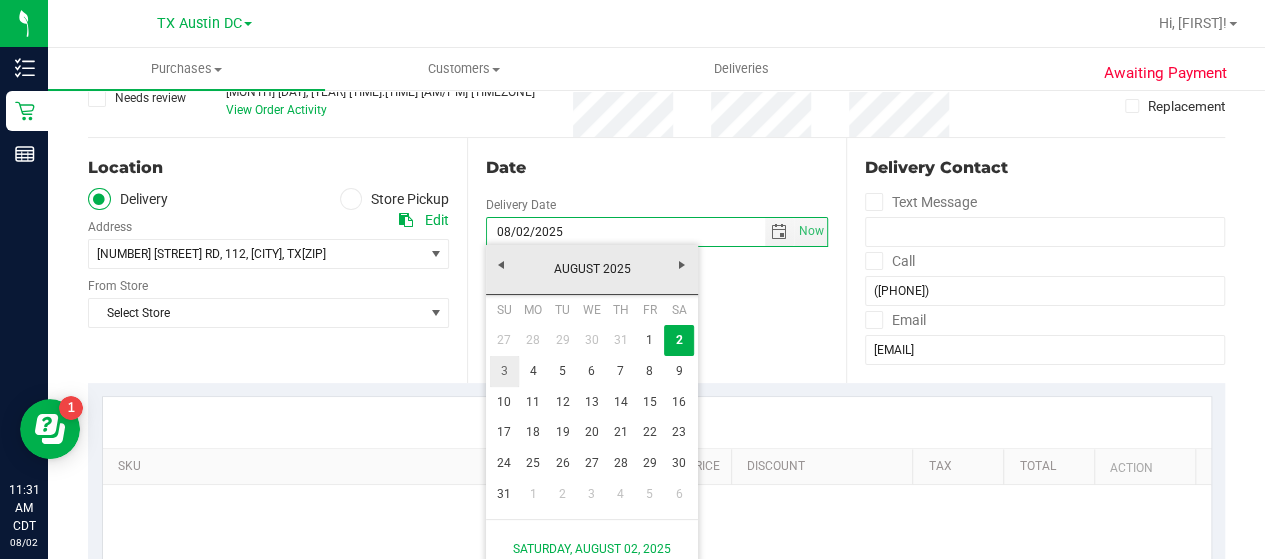 click on "3" at bounding box center (504, 371) 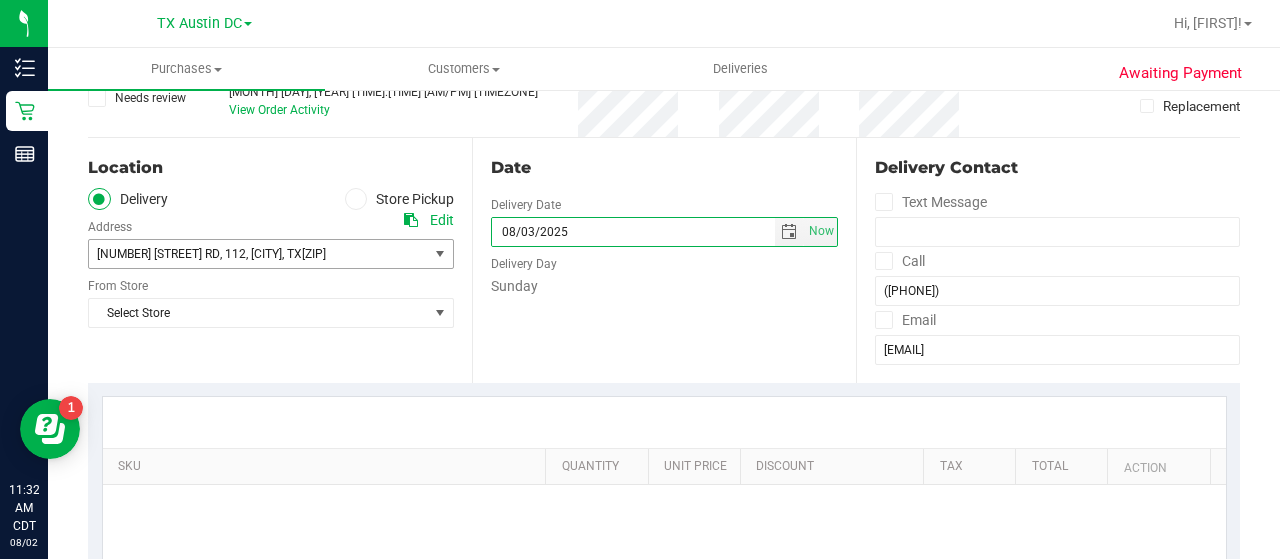 click on "[NUMBER] [STREET] RD
, [NUMBER]
, [CITY]
, [STATE]
[ZIP]" at bounding box center (250, 254) 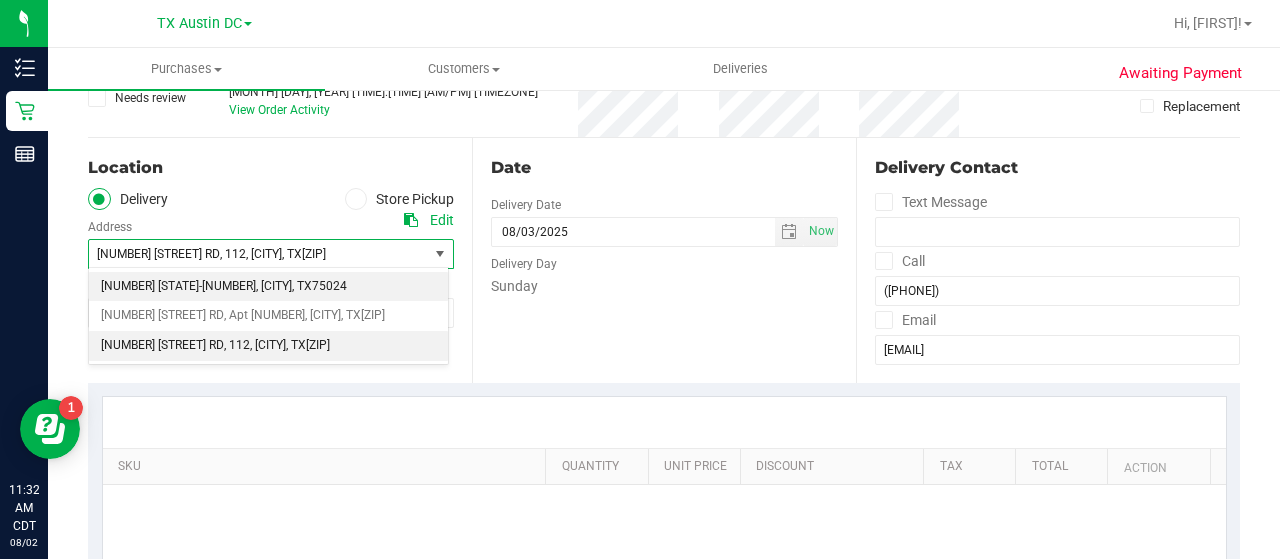 click on "[NUMBER] [STATE]-[NUMBER]
, [CITY]
, [STATE]
[ZIP]" at bounding box center [268, 287] 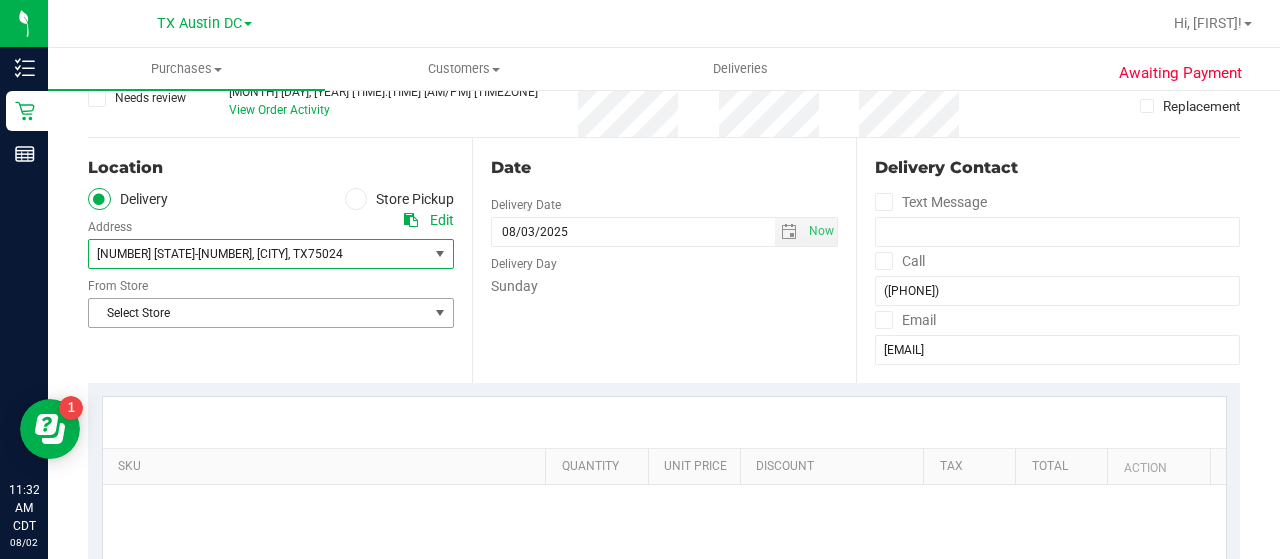 click on "Select Store" at bounding box center [258, 313] 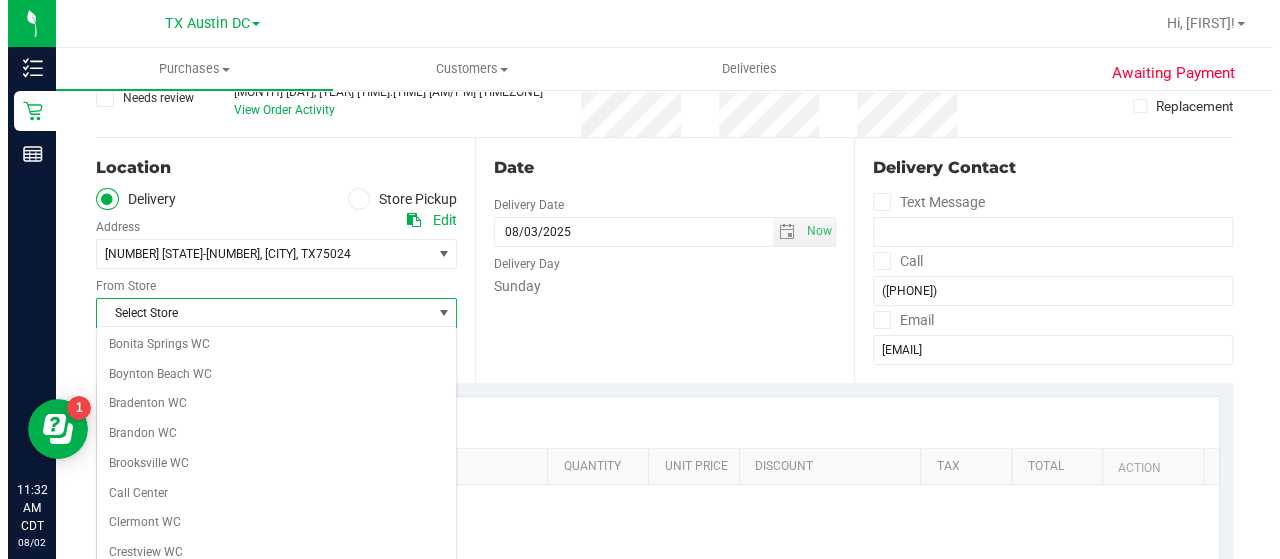 scroll, scrollTop: 1414, scrollLeft: 0, axis: vertical 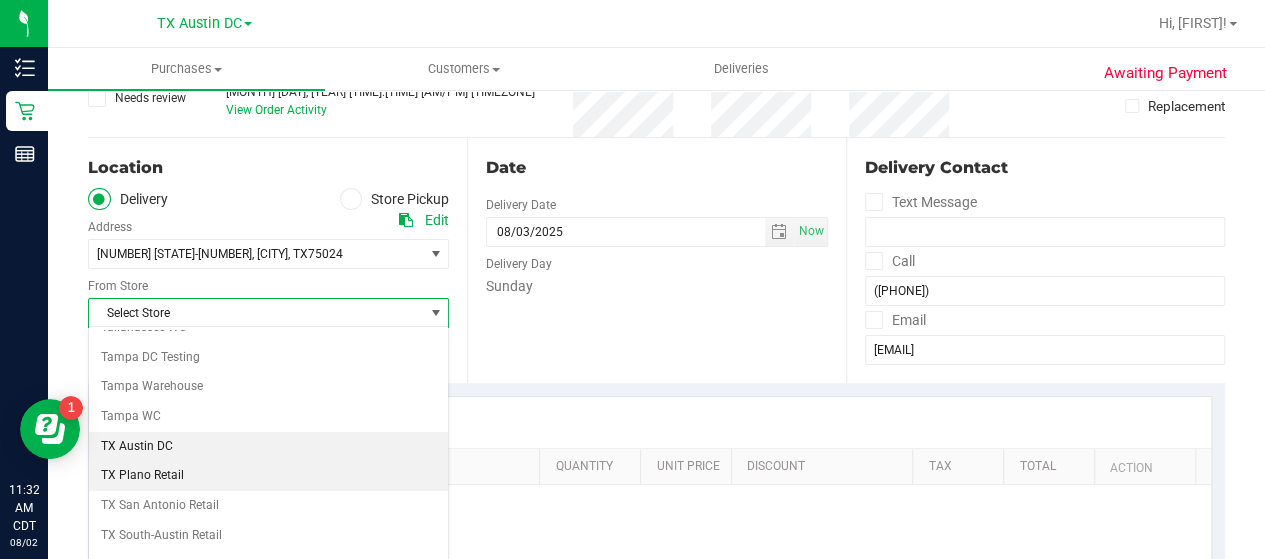 click on "TX Plano Retail" at bounding box center (268, 476) 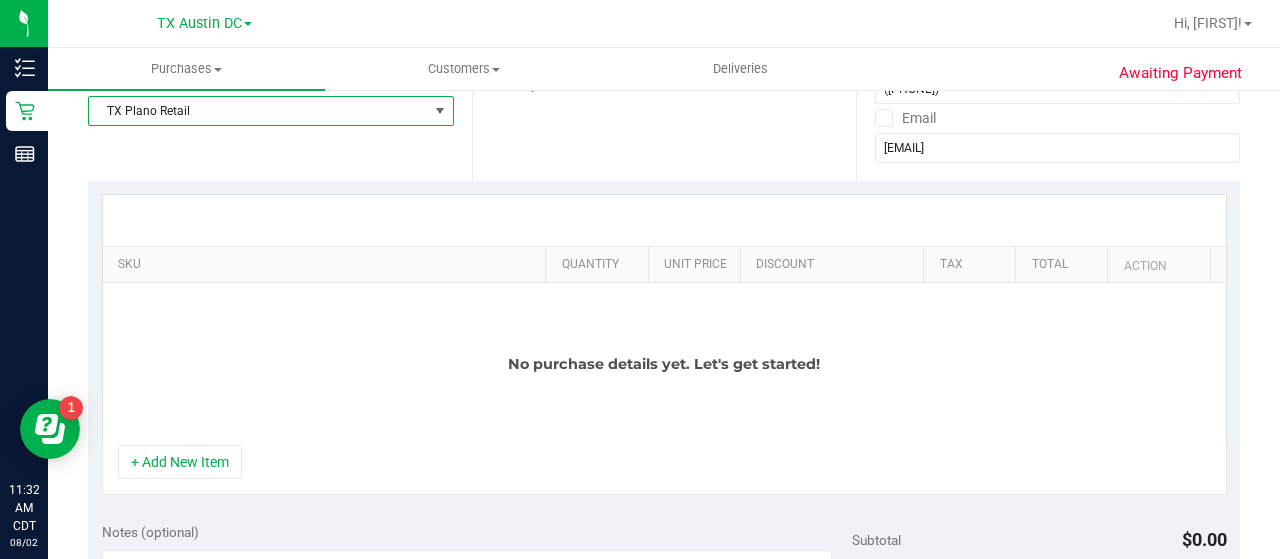 scroll, scrollTop: 476, scrollLeft: 0, axis: vertical 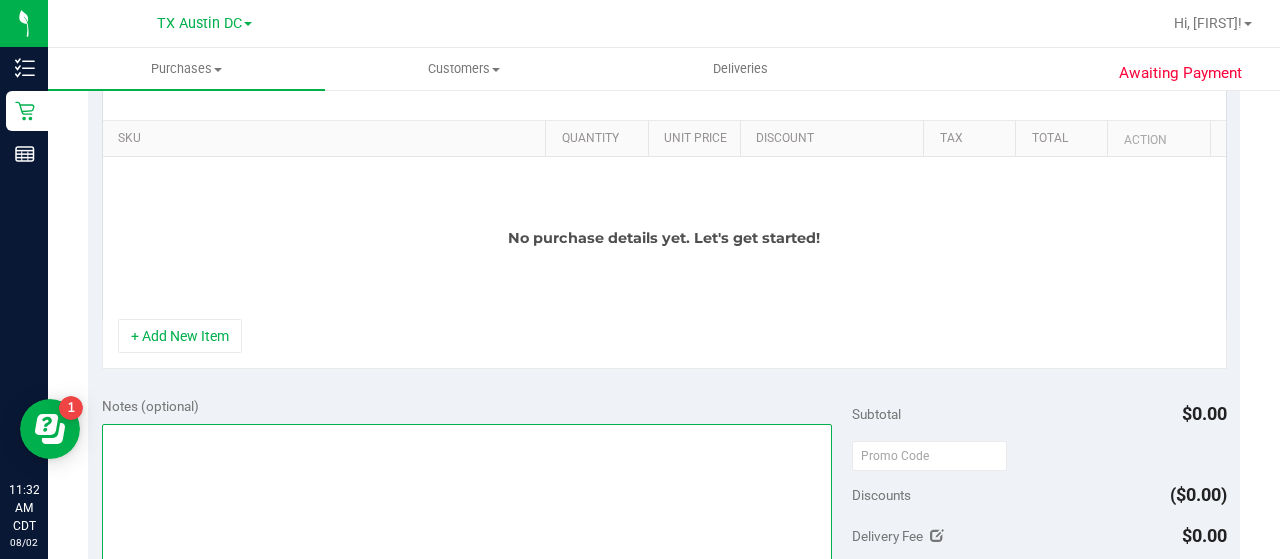 click at bounding box center [467, 520] 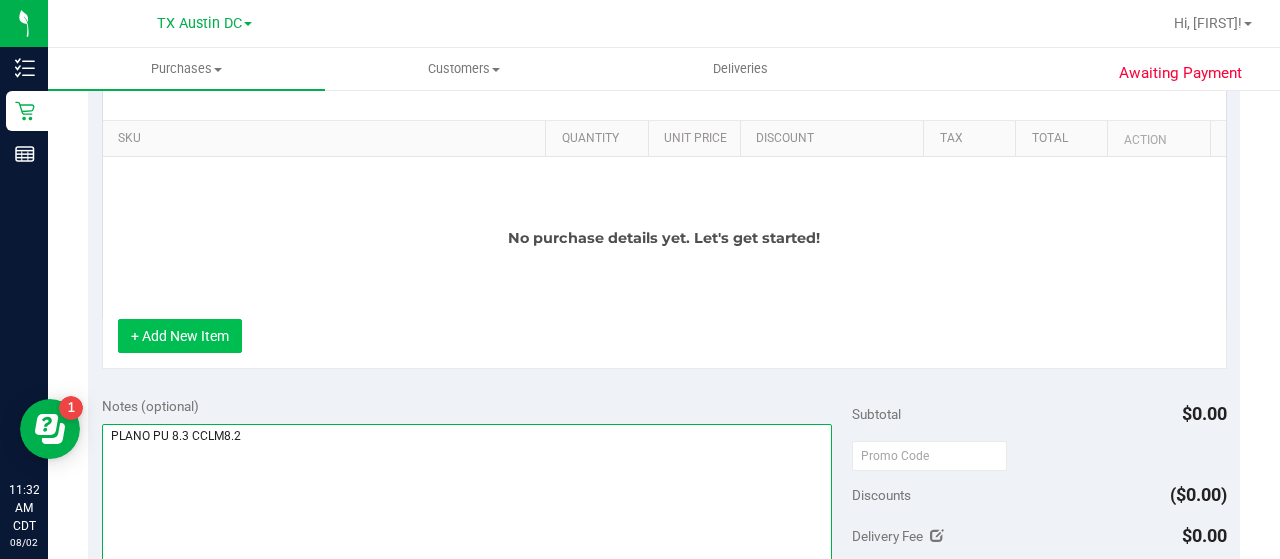 type on "PLANO PU 8.3 CCLM8.2" 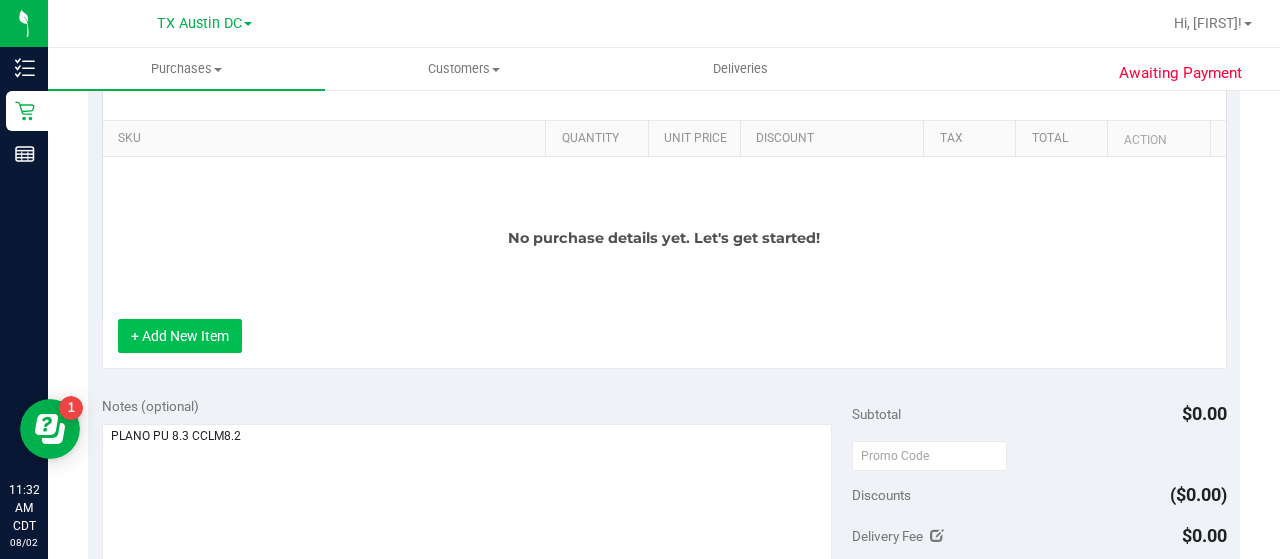 click on "+ Add New Item" at bounding box center [180, 336] 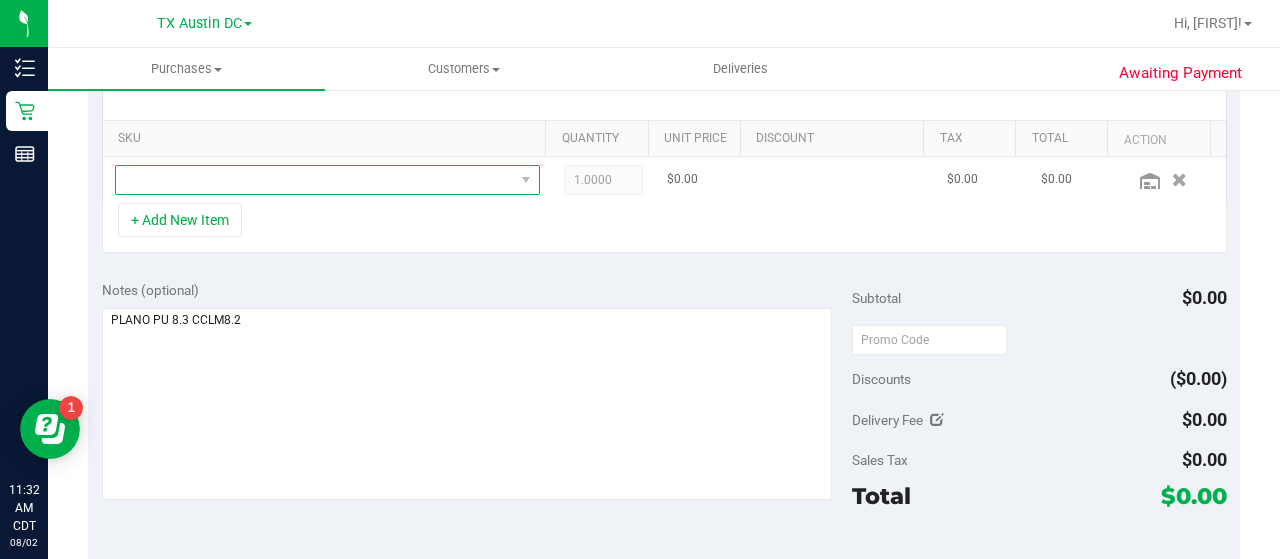 click at bounding box center [315, 180] 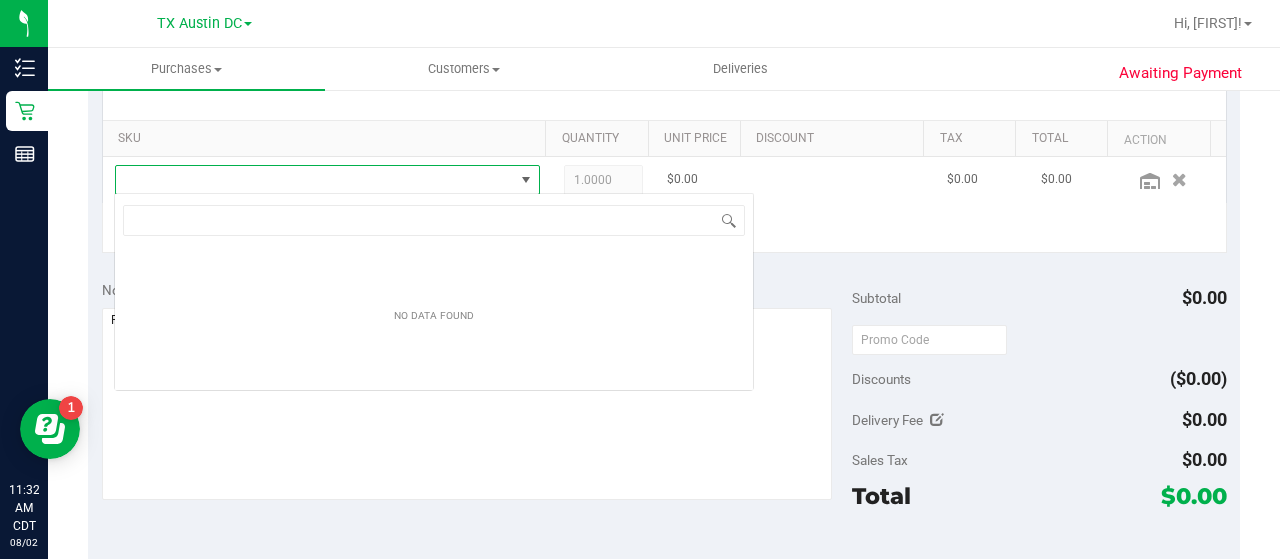 scroll, scrollTop: 99970, scrollLeft: 99586, axis: both 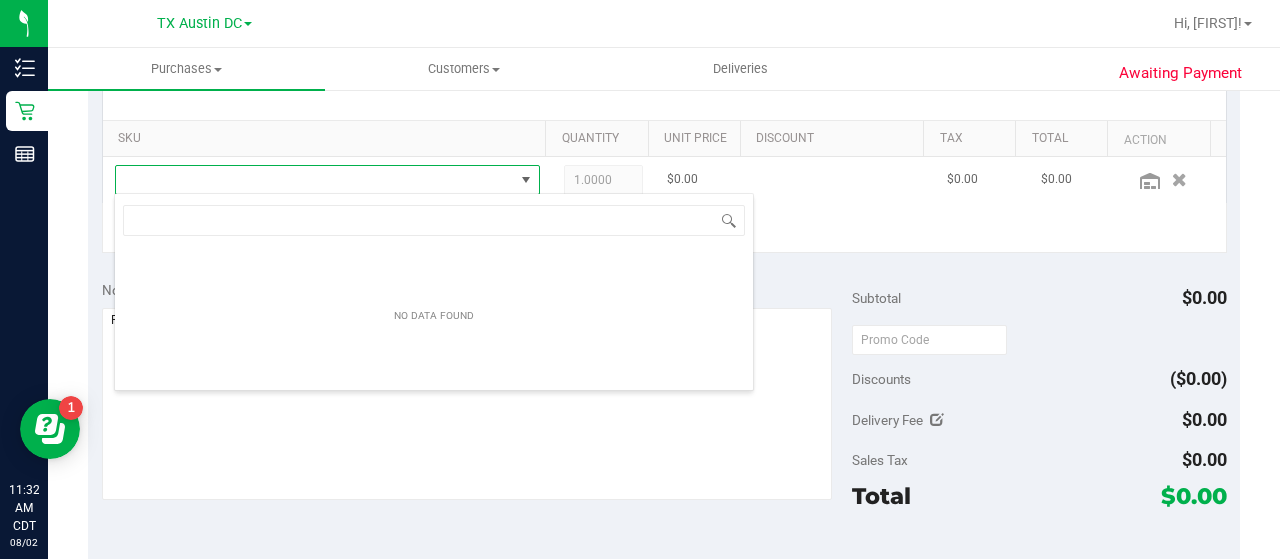 type on "C" 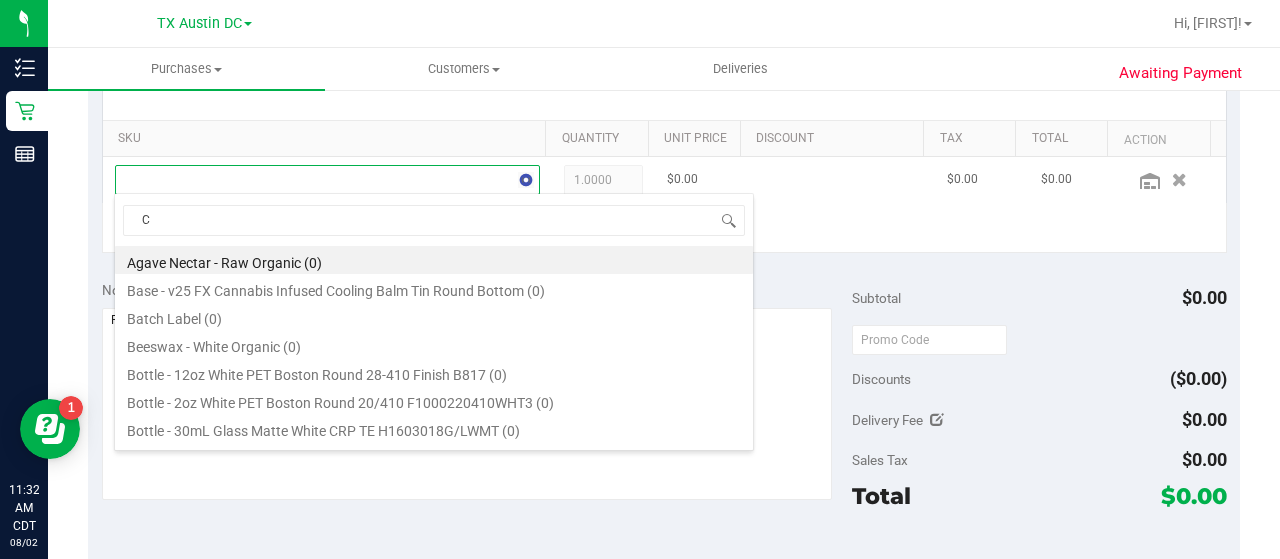 scroll, scrollTop: 29, scrollLeft: 403, axis: both 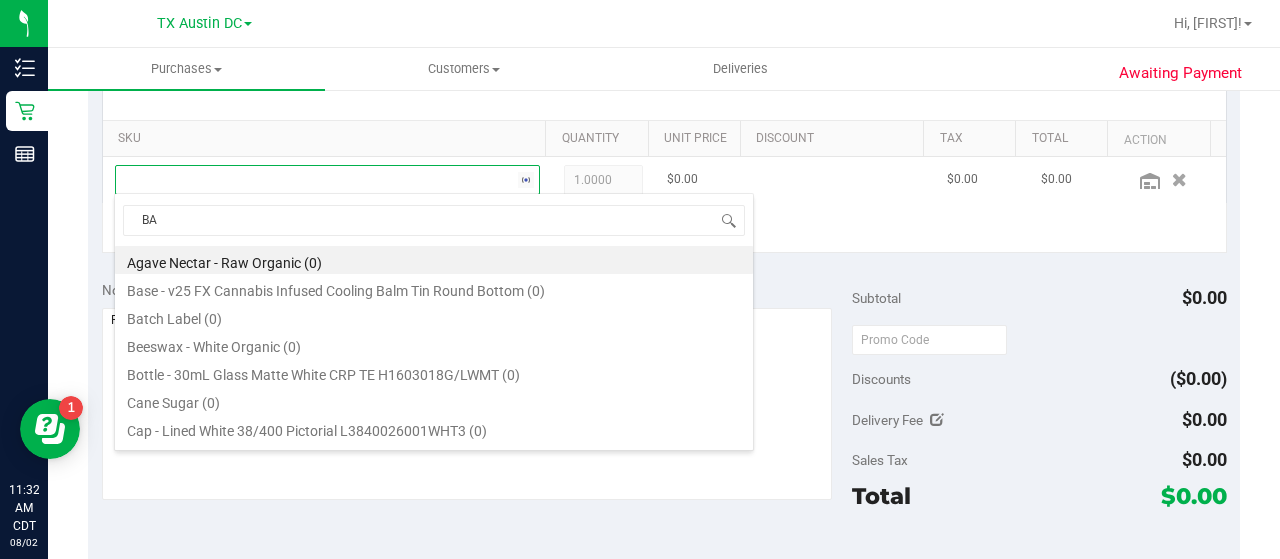 type on "BAR" 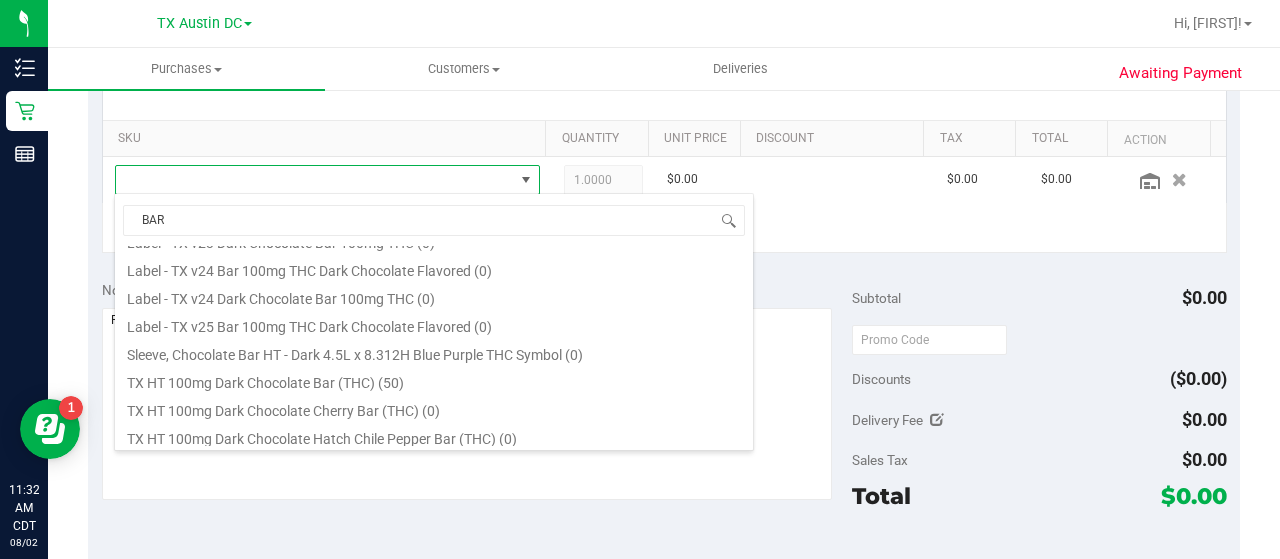 scroll, scrollTop: 443, scrollLeft: 0, axis: vertical 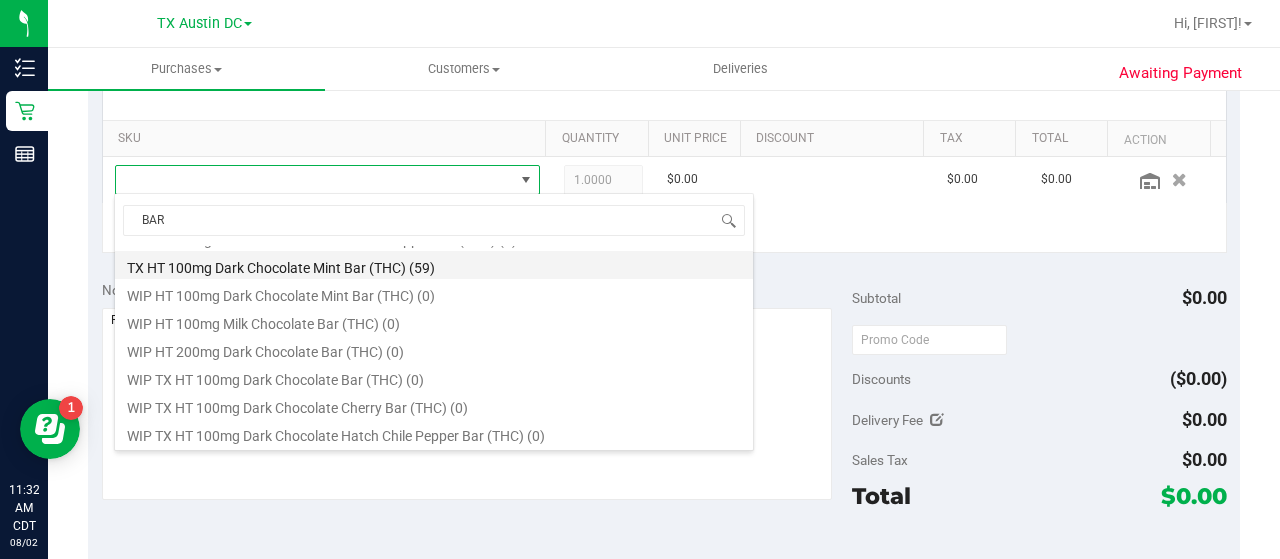 click on "TX HT 100mg Dark Chocolate Mint Bar (THC) (59)" at bounding box center [434, 265] 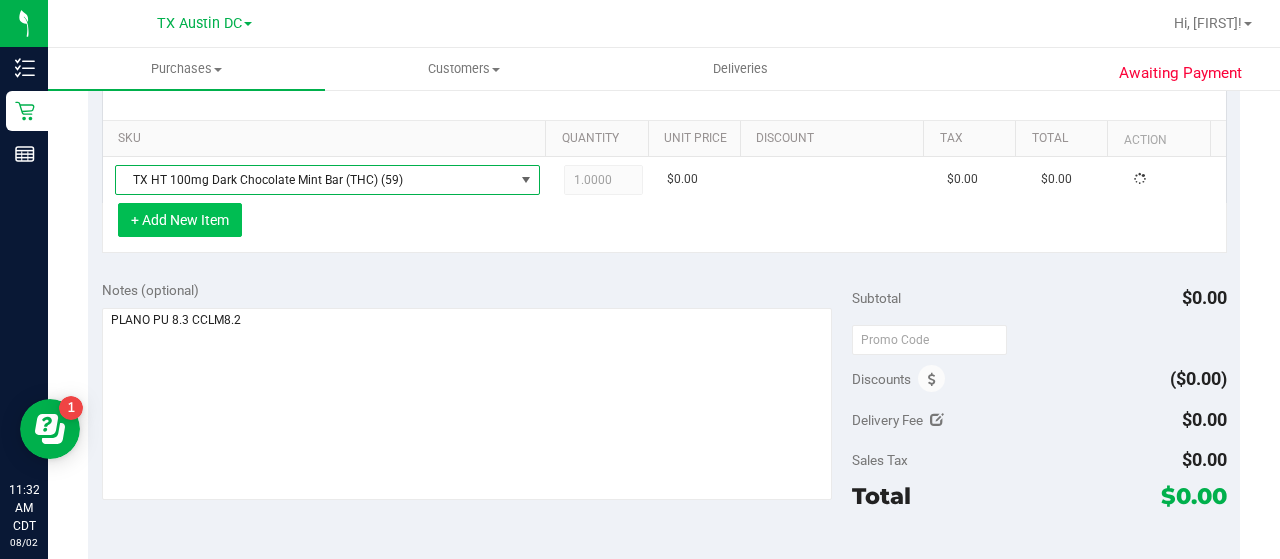 click on "+ Add New Item" at bounding box center [180, 220] 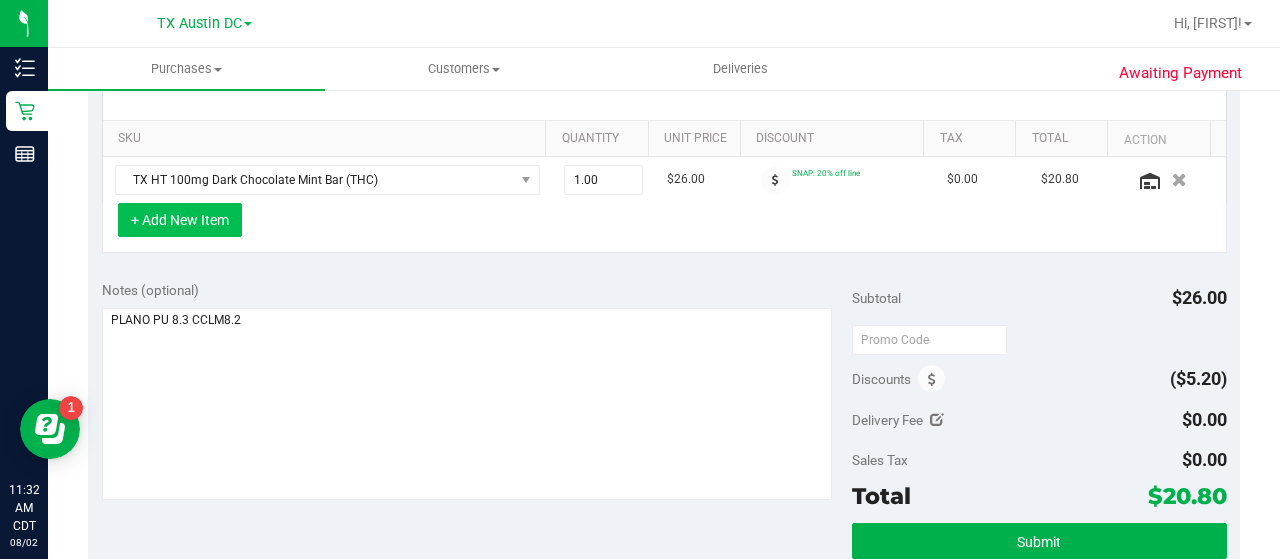 click on "+ Add New Item" at bounding box center (180, 220) 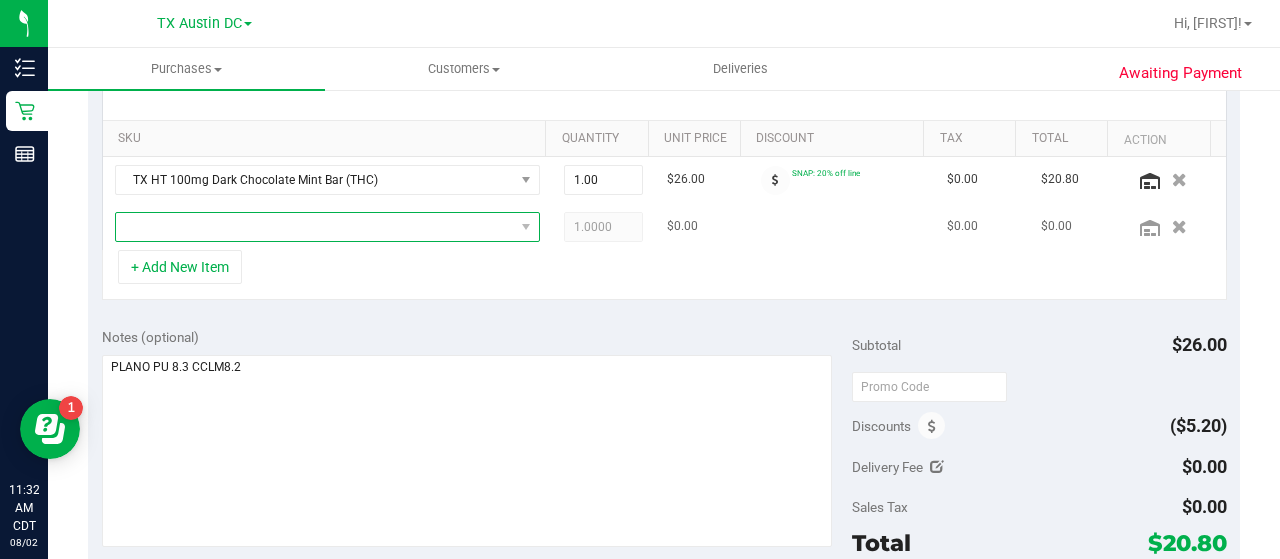 click at bounding box center (315, 227) 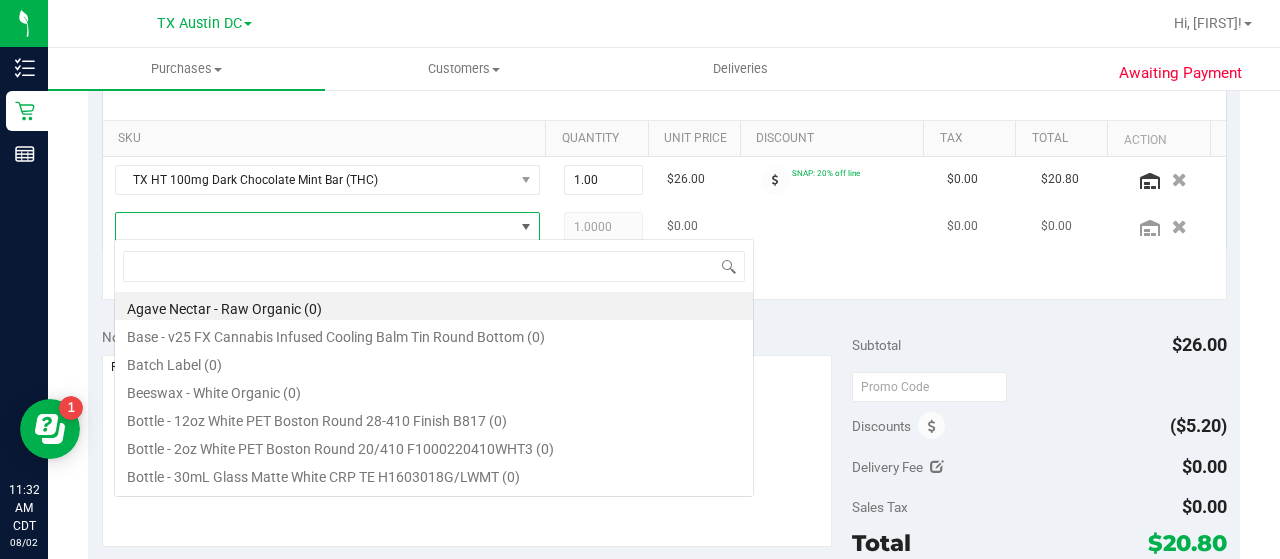 scroll, scrollTop: 99970, scrollLeft: 99586, axis: both 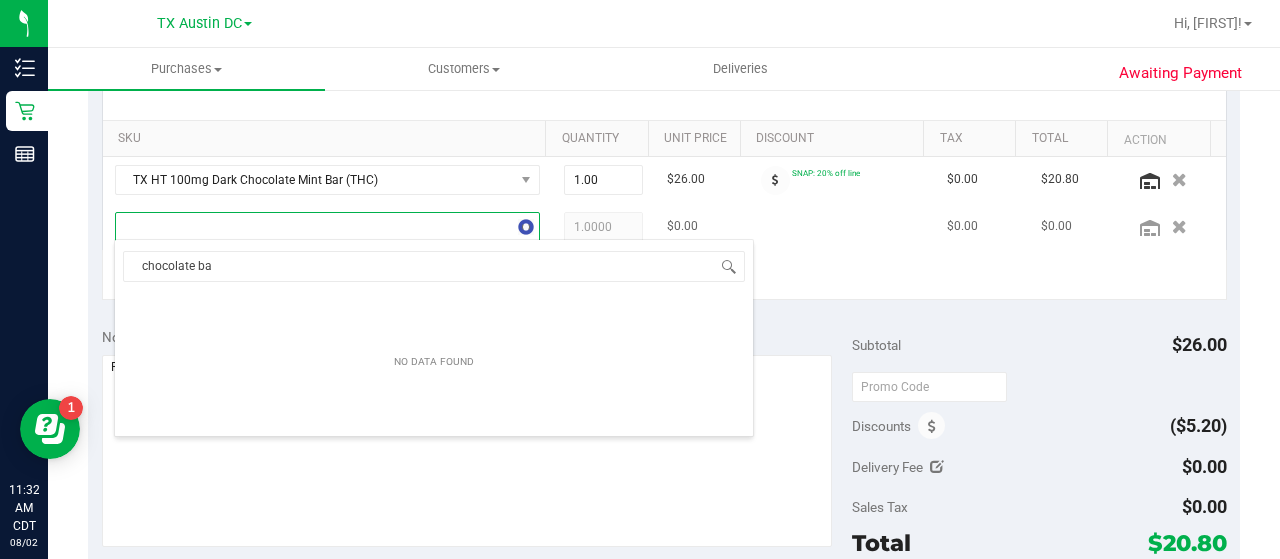 type on "chocolate bar" 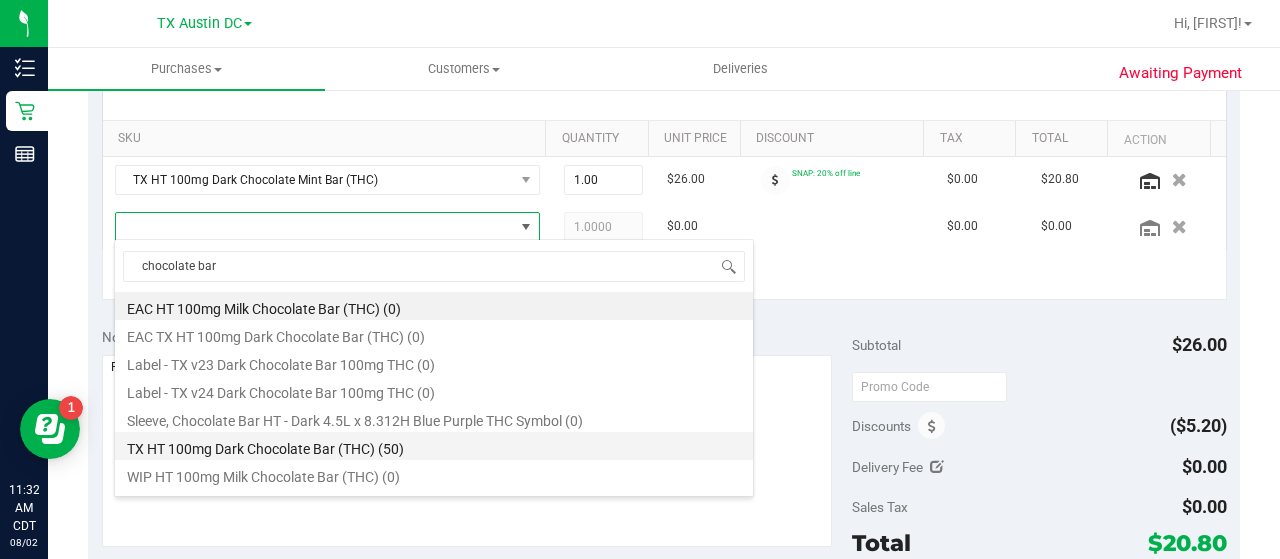 click on "TX HT 100mg Dark Chocolate Bar (THC) (50)" at bounding box center (434, 446) 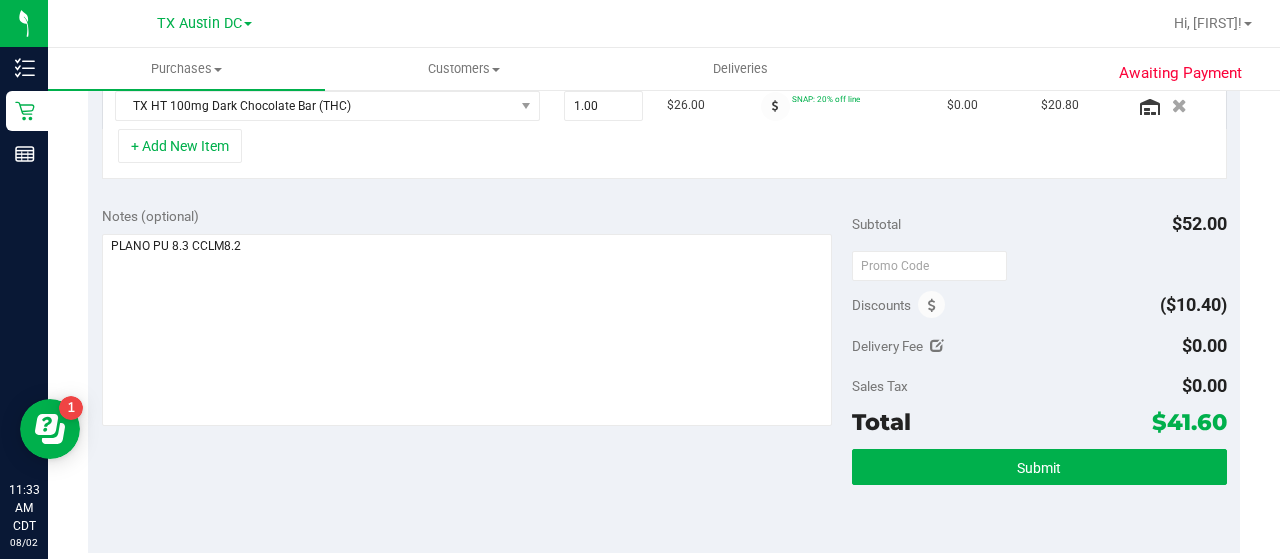 scroll, scrollTop: 0, scrollLeft: 0, axis: both 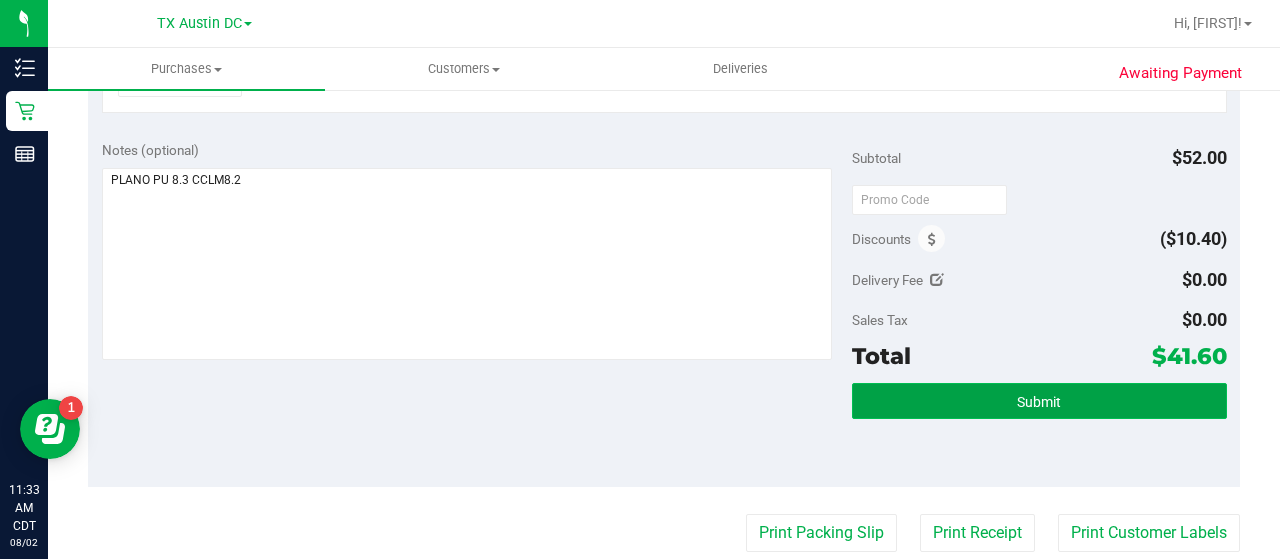 click on "Submit" at bounding box center (1039, 401) 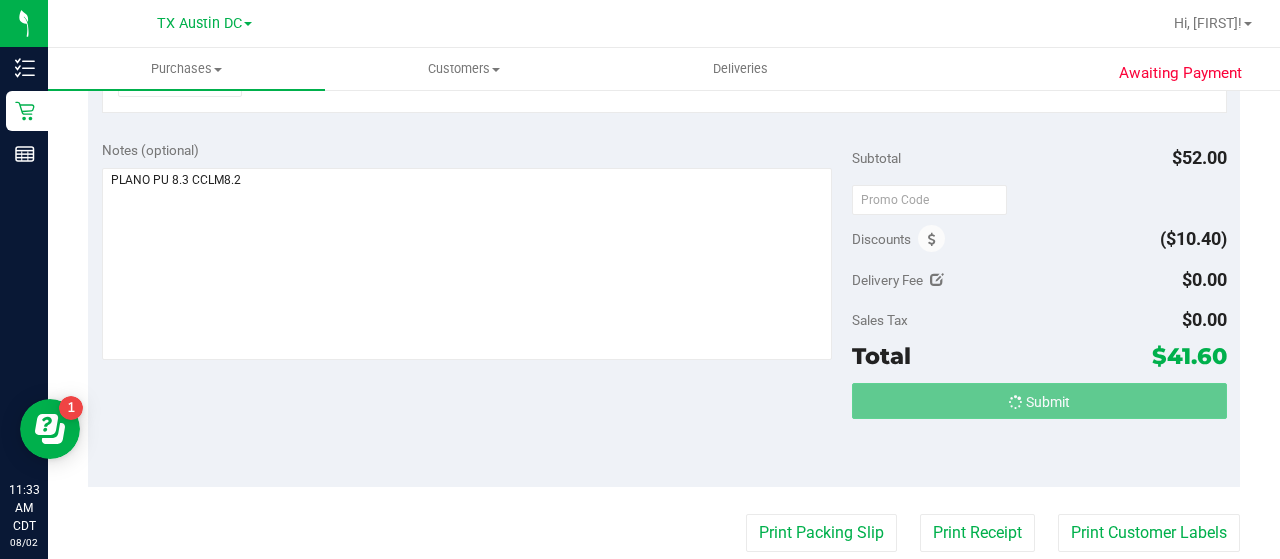 scroll, scrollTop: 632, scrollLeft: 0, axis: vertical 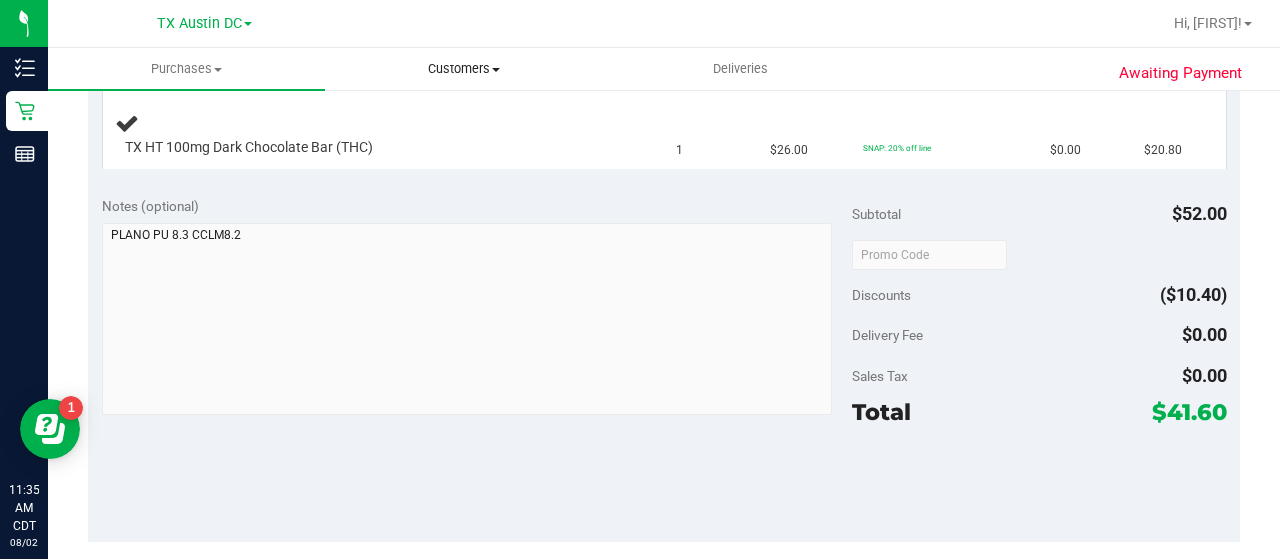 click on "Customers" at bounding box center [463, 69] 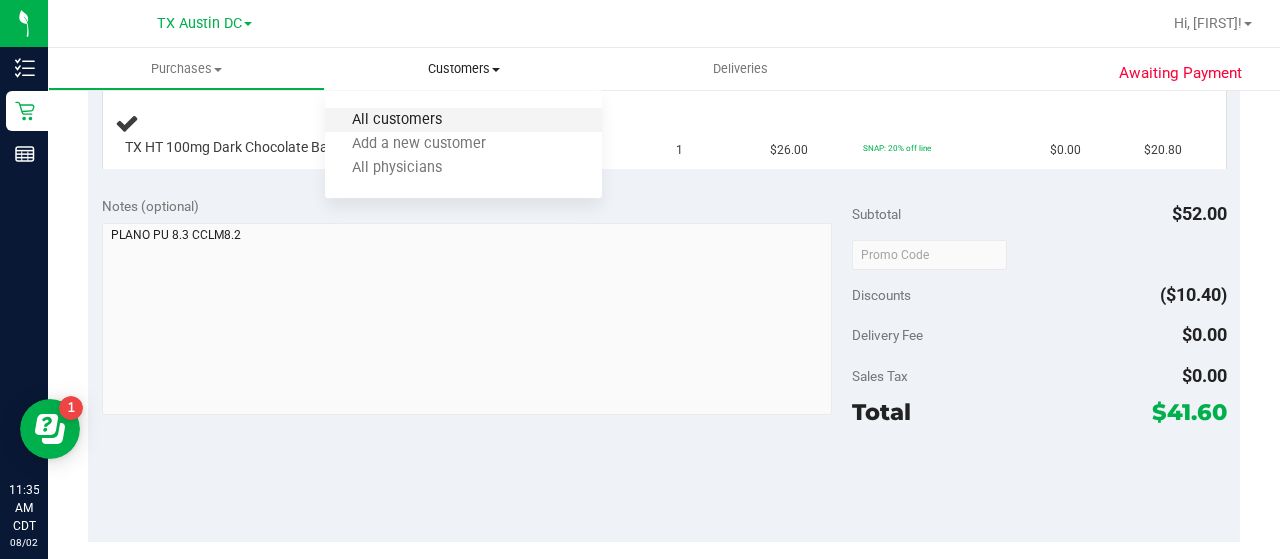 click on "All customers" at bounding box center (397, 120) 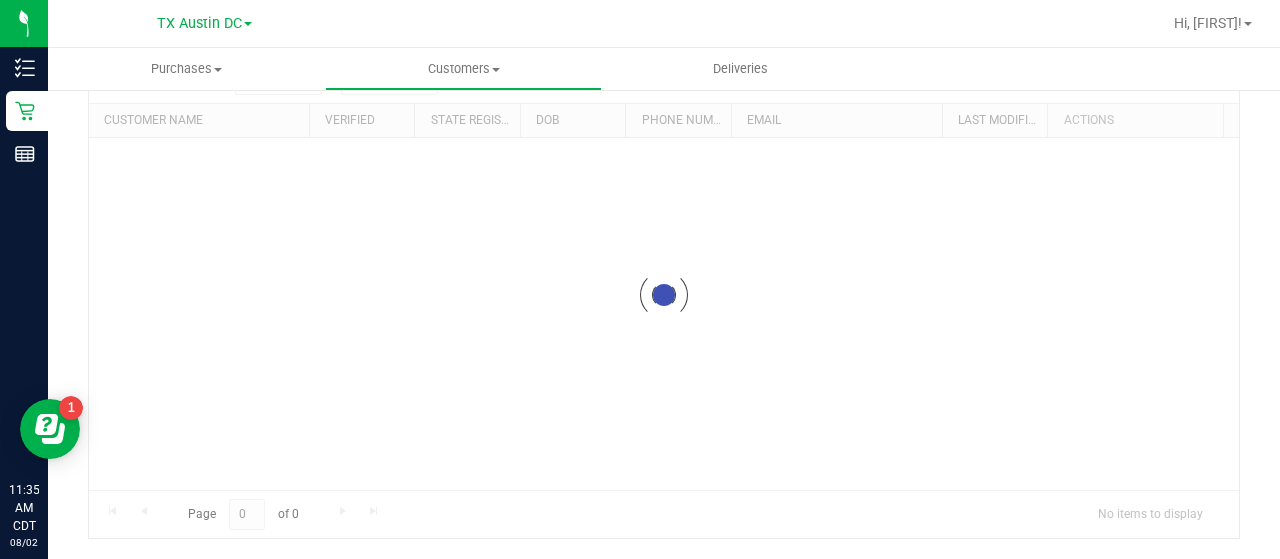 scroll, scrollTop: 0, scrollLeft: 0, axis: both 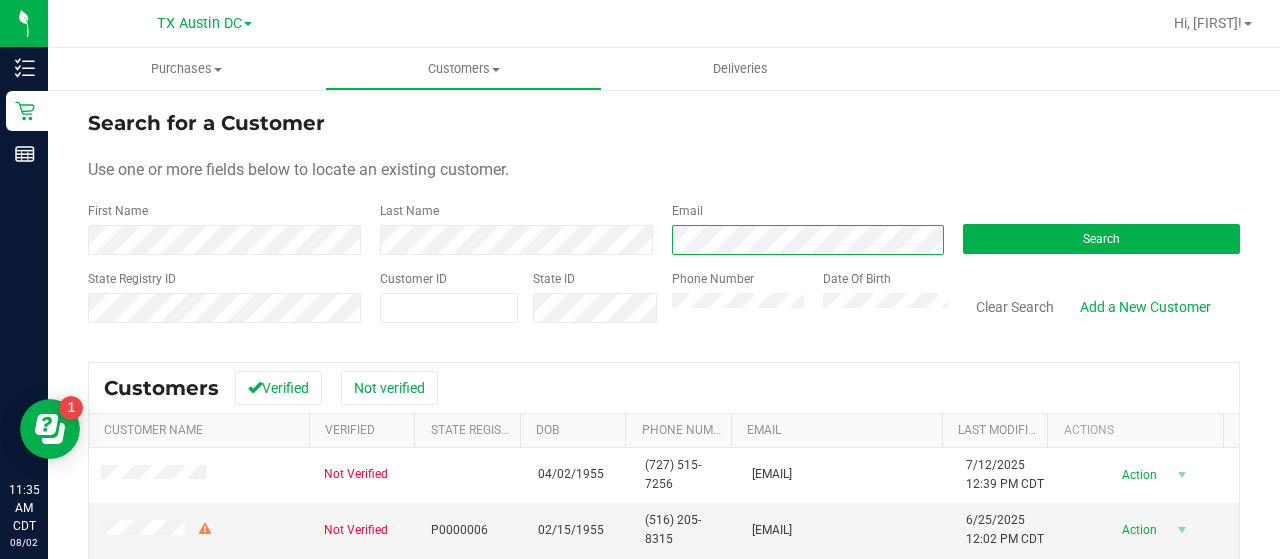 click on "Search for a Customer
Use one or more fields below to locate an existing customer.
First Name
Last Name
Email
Search
State Registry ID
Customer ID
State ID
Phone Number
Date Of Birth" at bounding box center [664, 224] 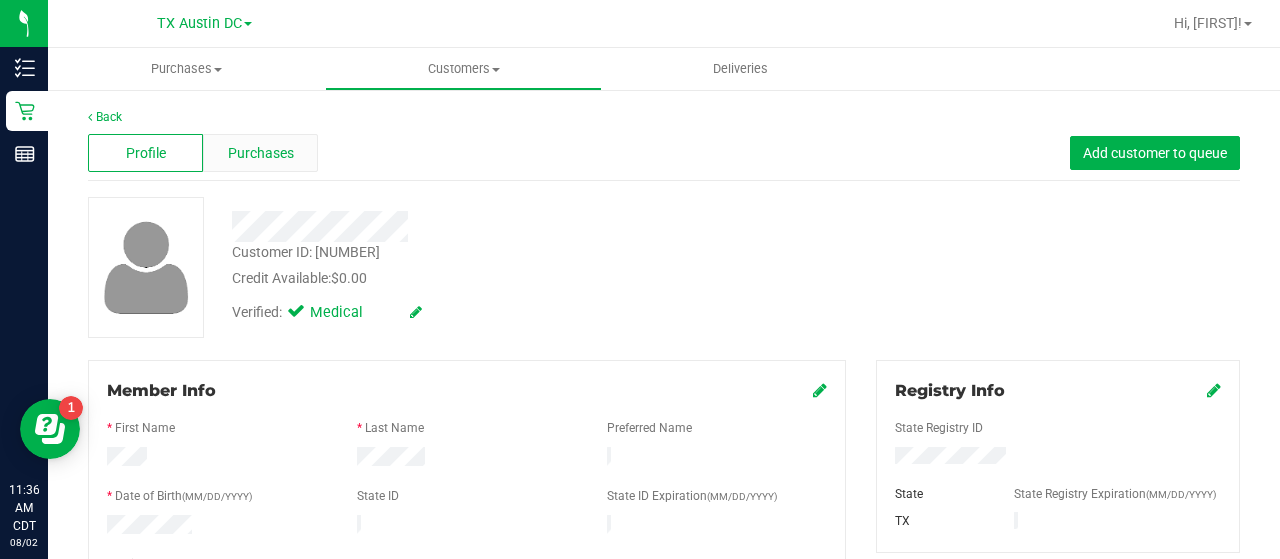 click on "Purchases" at bounding box center [261, 153] 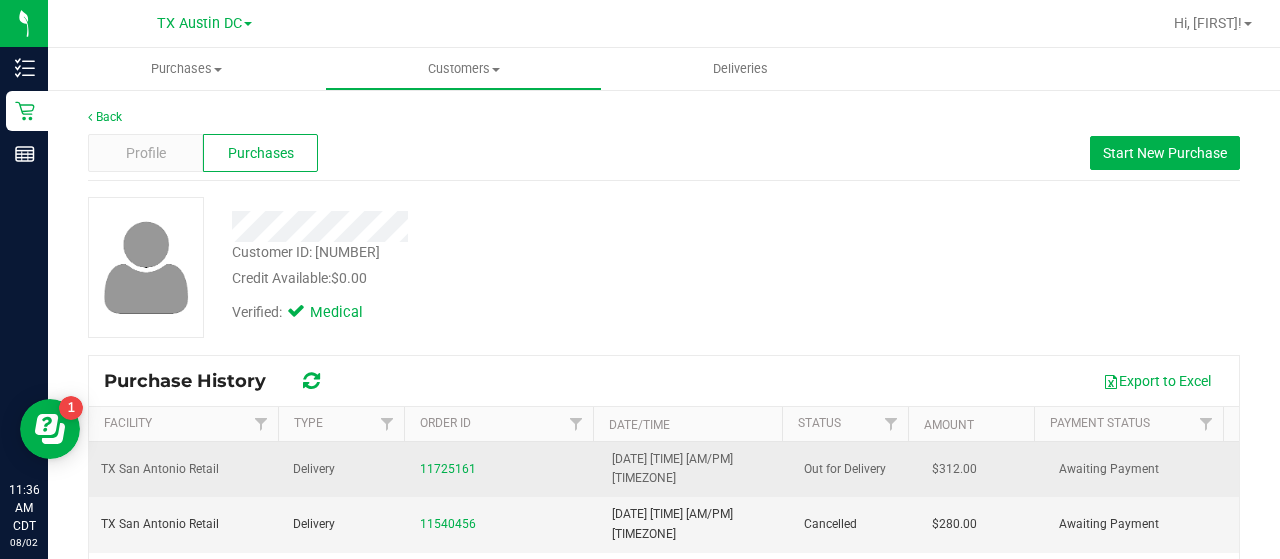 click on "11725161" at bounding box center (504, 469) 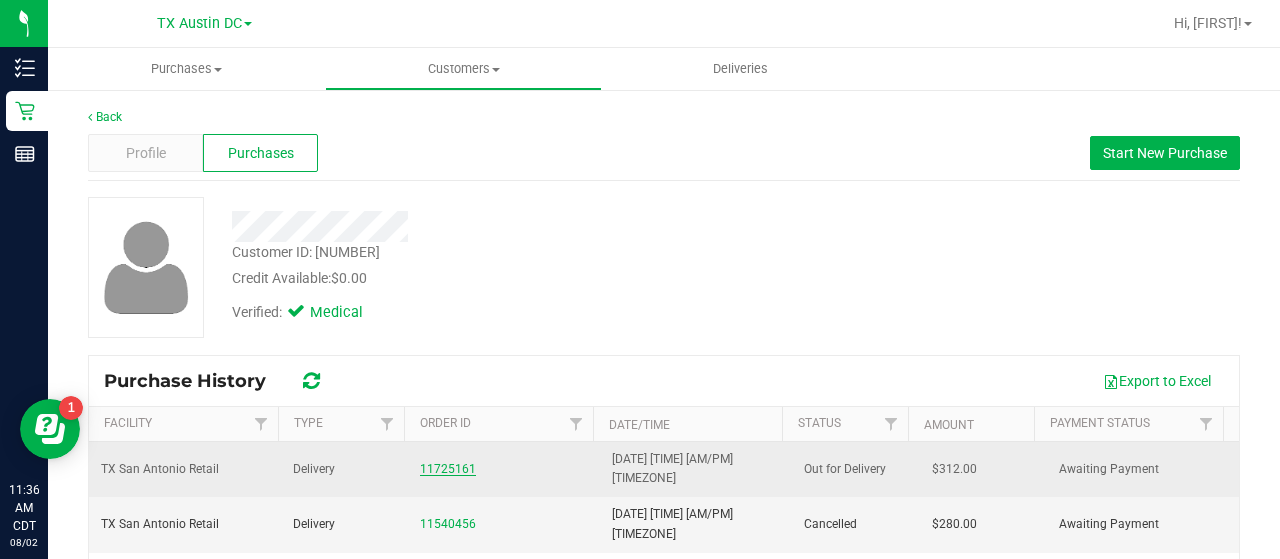 click on "11725161" at bounding box center [448, 469] 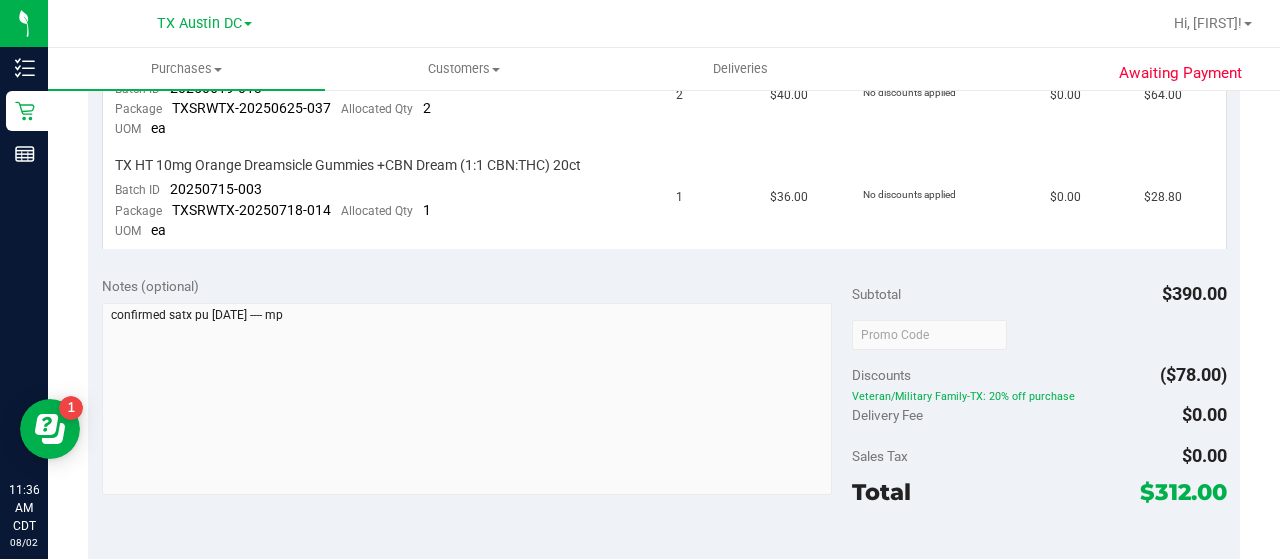 scroll, scrollTop: 1016, scrollLeft: 0, axis: vertical 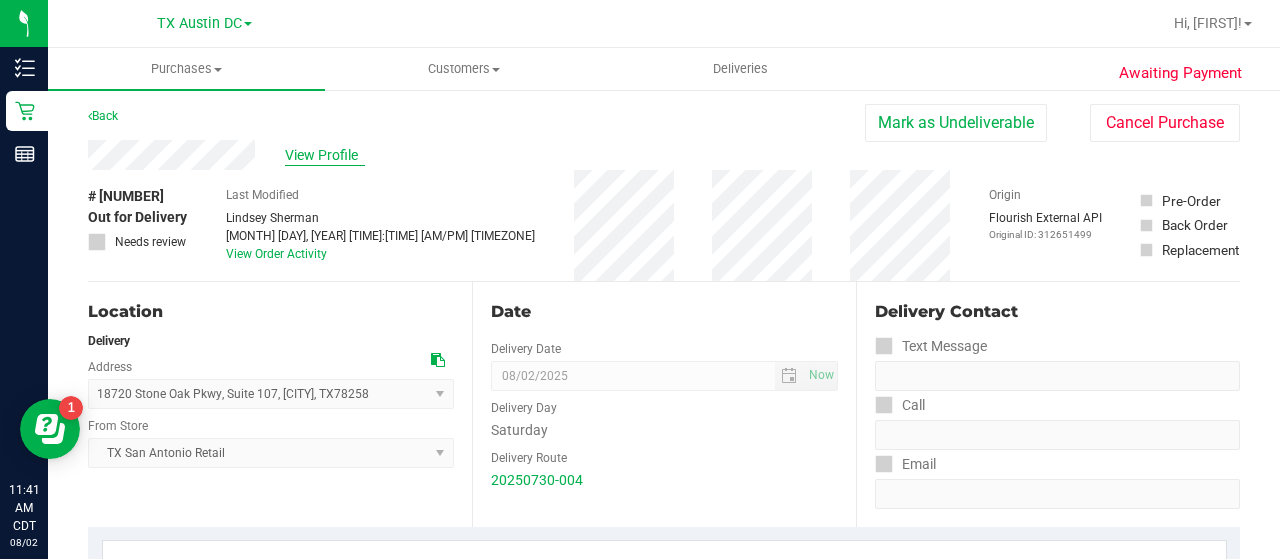 click on "View Profile" at bounding box center [325, 155] 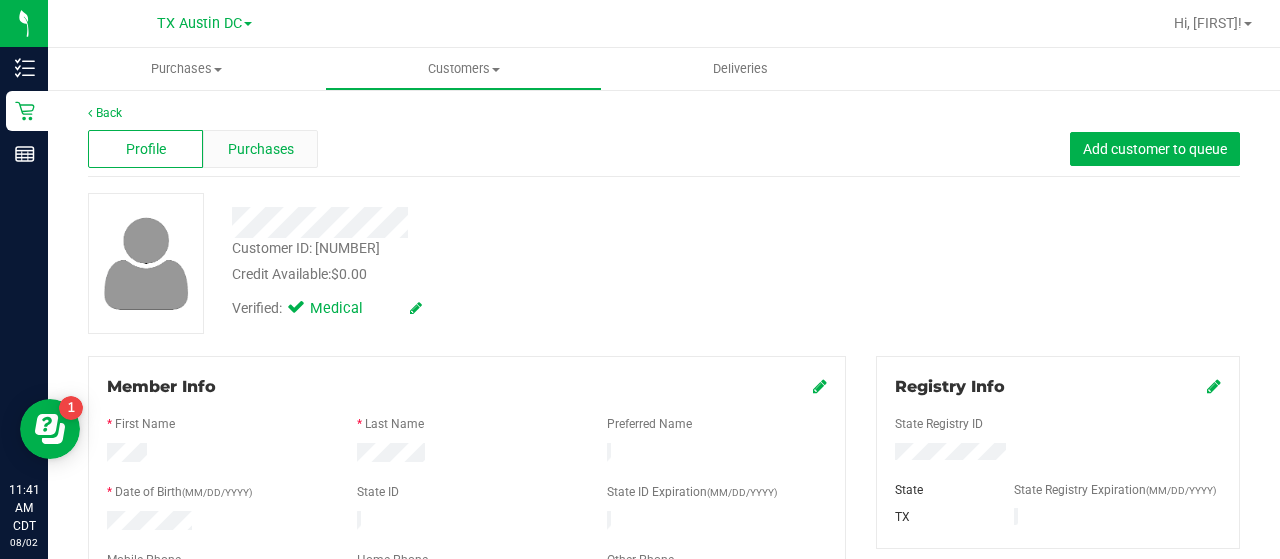 click on "Purchases" at bounding box center [261, 149] 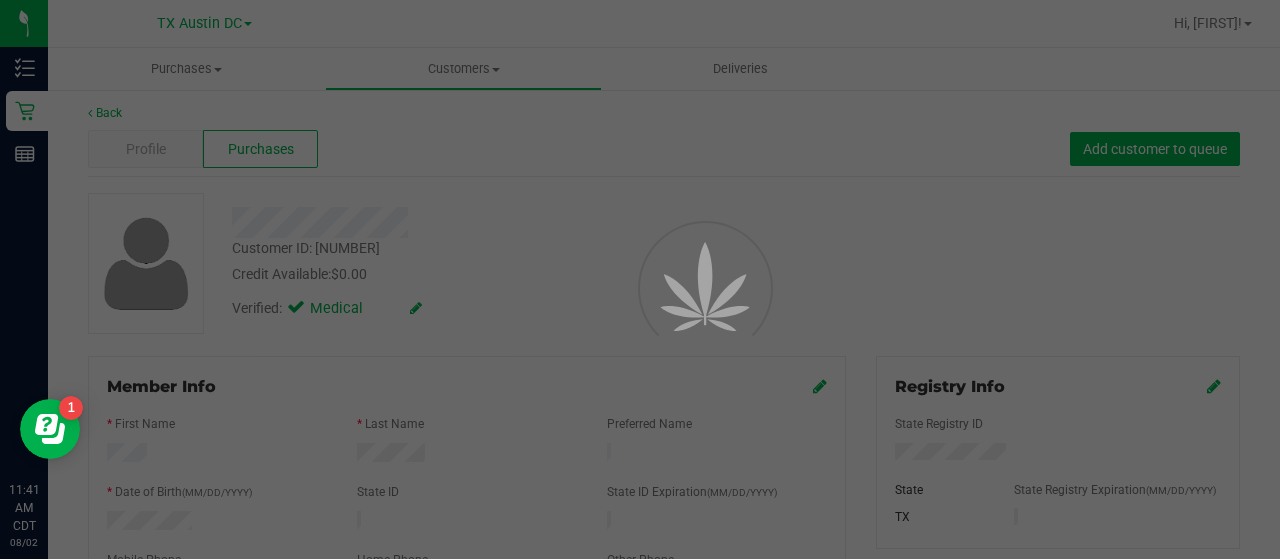 scroll, scrollTop: 0, scrollLeft: 0, axis: both 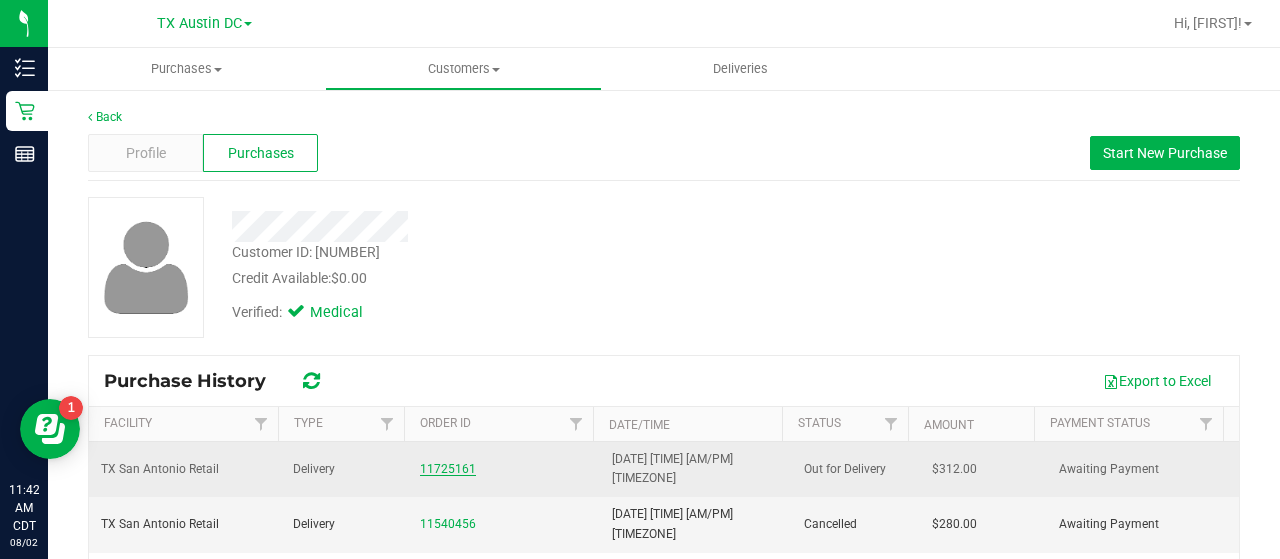 click on "11725161" at bounding box center [448, 469] 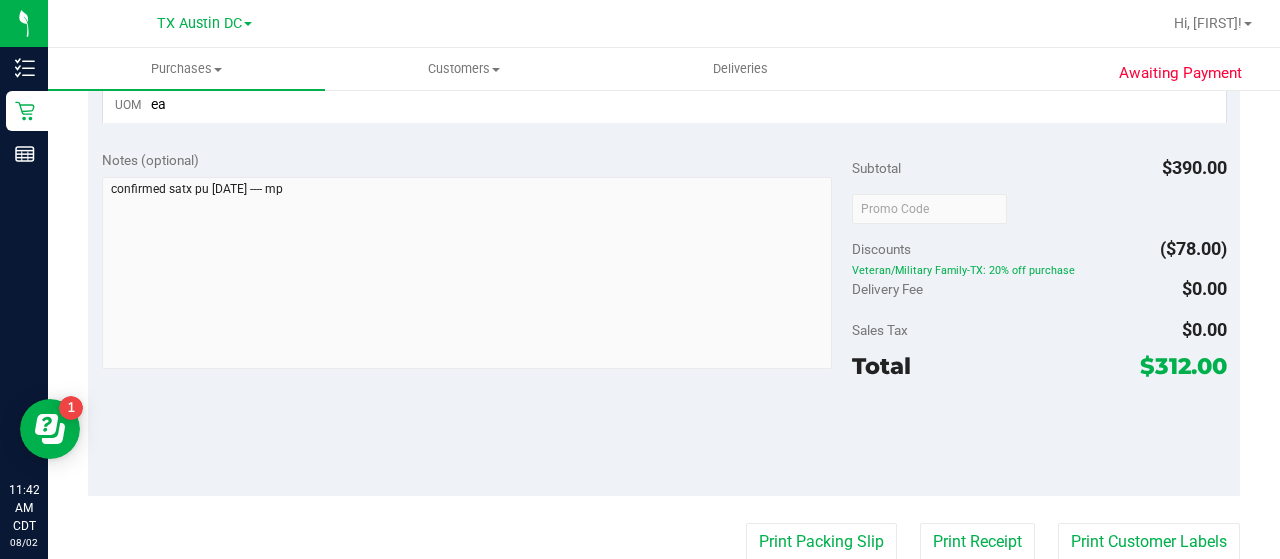scroll, scrollTop: 0, scrollLeft: 0, axis: both 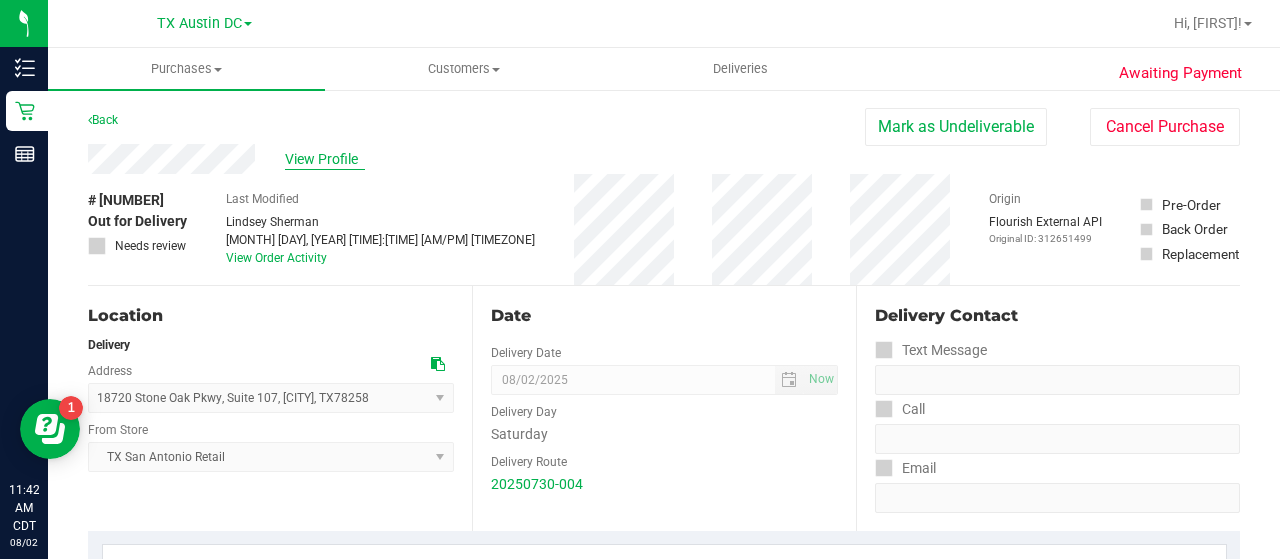 click on "View Profile" at bounding box center (325, 159) 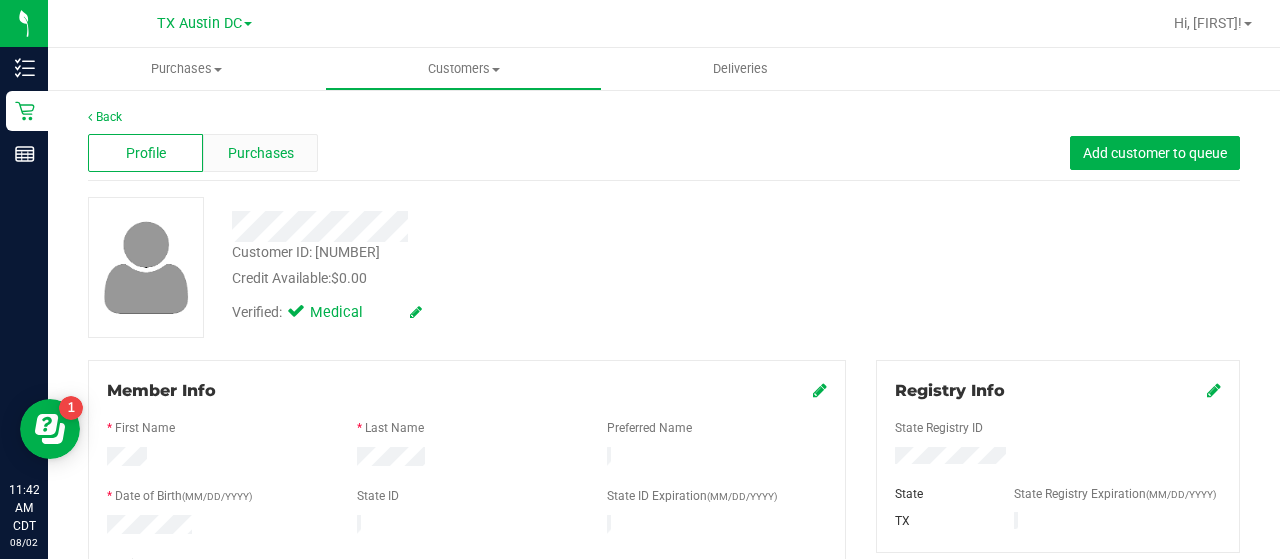click on "Purchases" at bounding box center [260, 153] 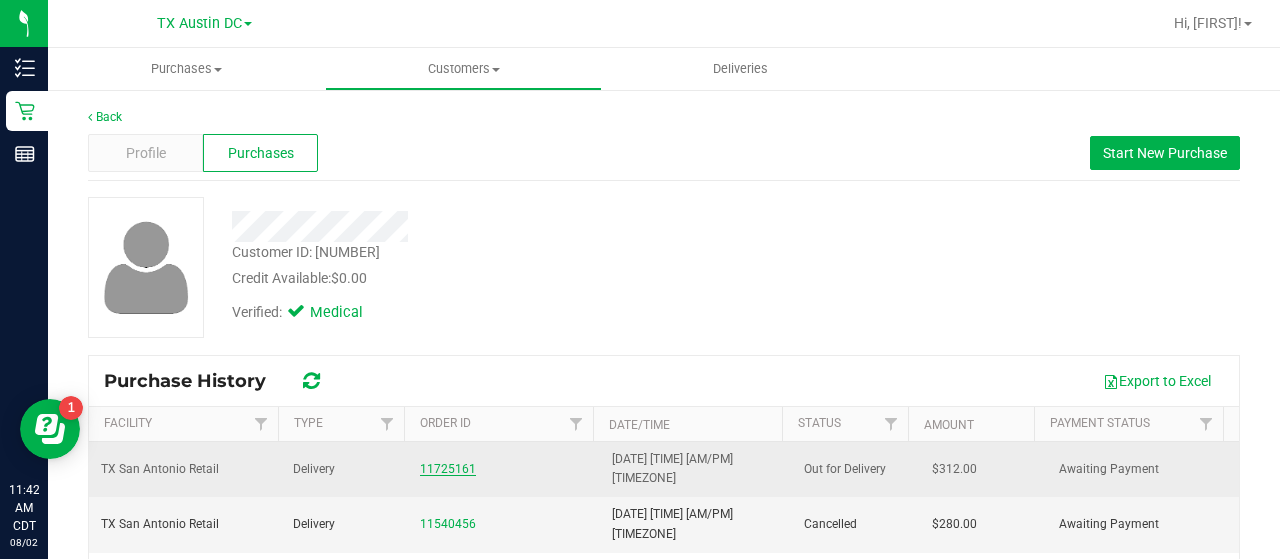 click on "11725161" at bounding box center [448, 469] 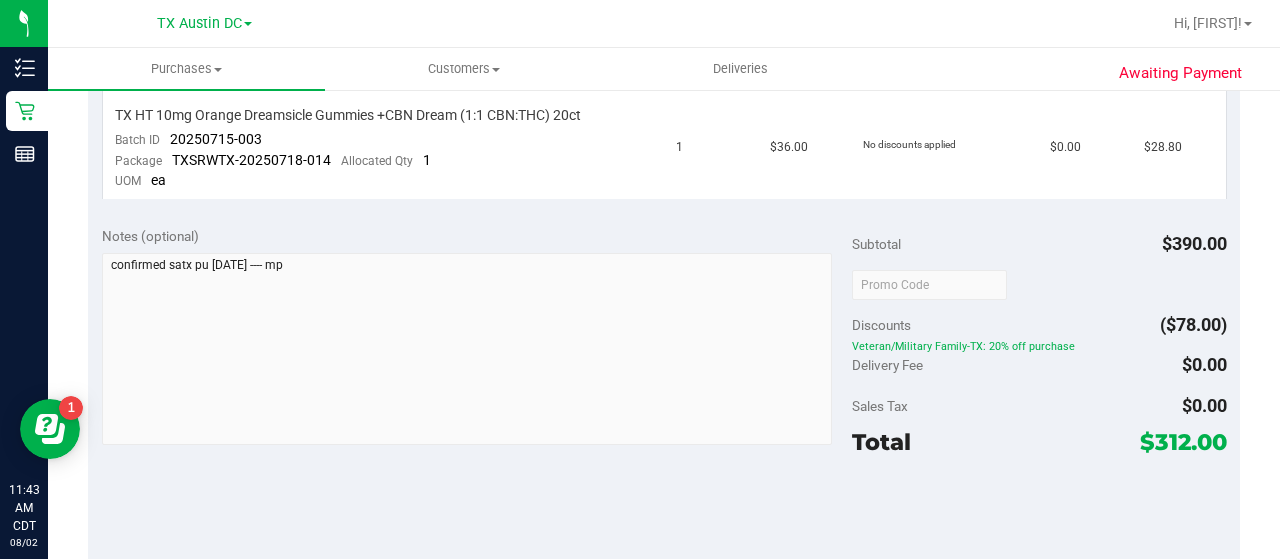 scroll, scrollTop: 0, scrollLeft: 0, axis: both 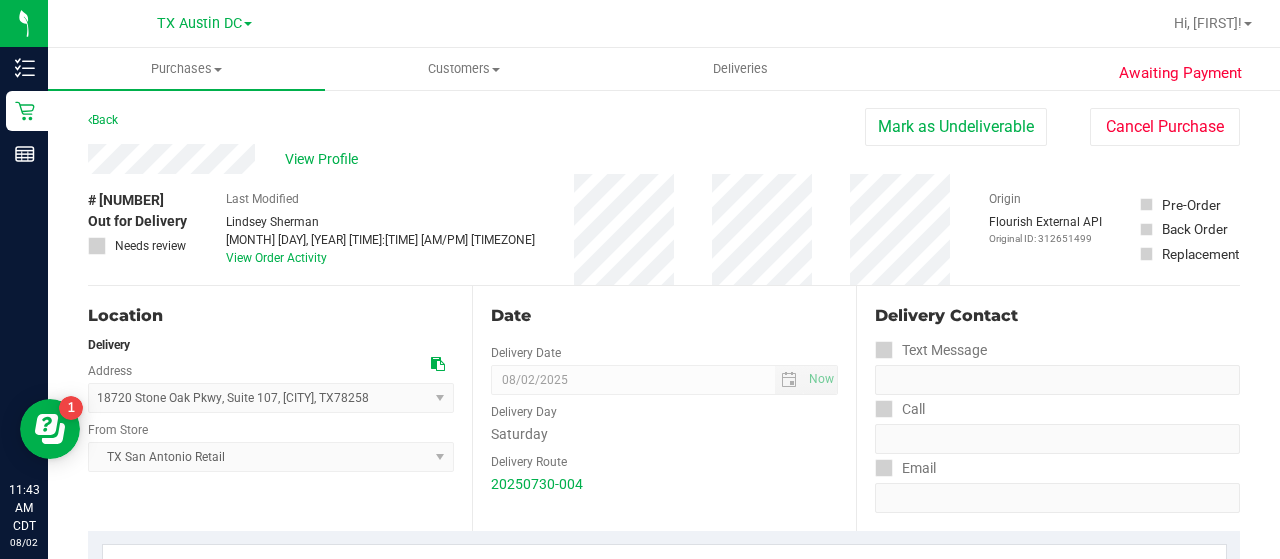 click on "View Profile" at bounding box center (476, 159) 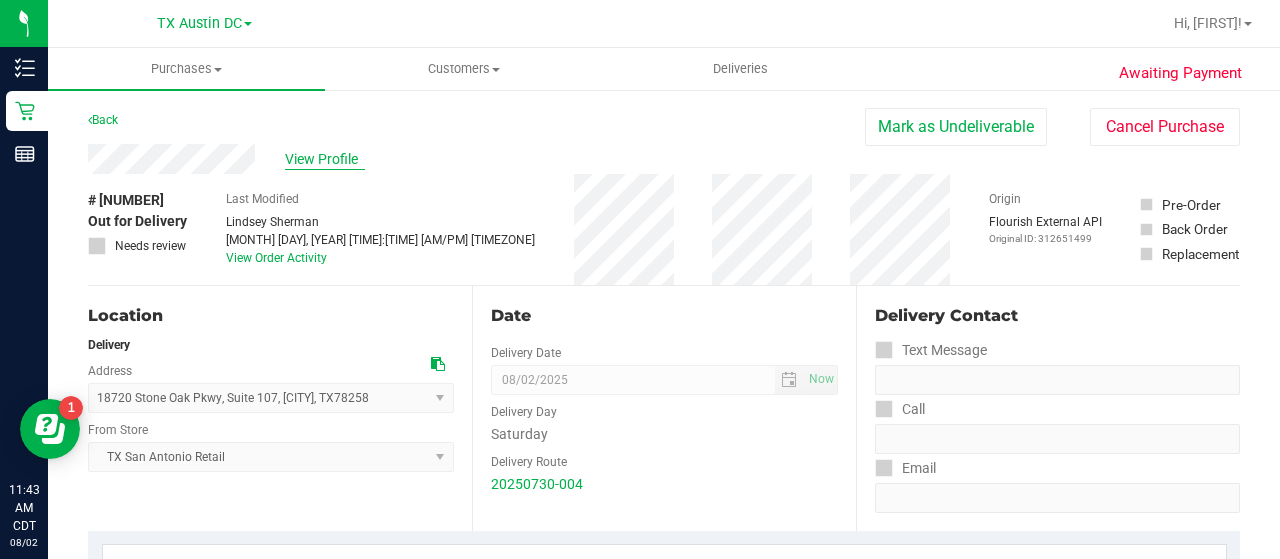 click on "View Profile" at bounding box center (325, 159) 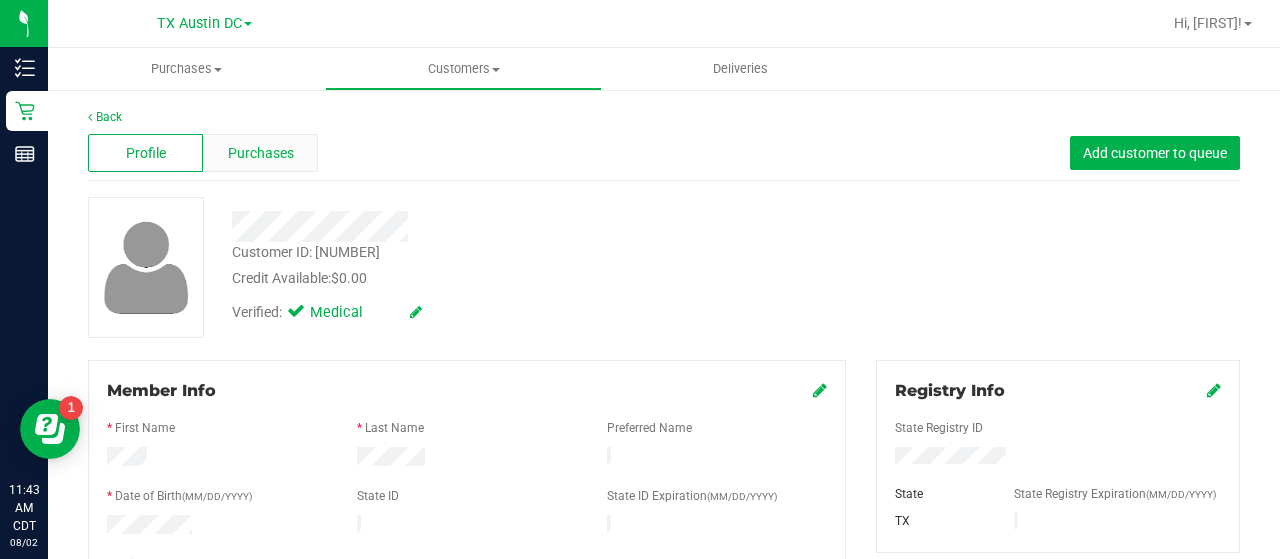 click on "Purchases" at bounding box center [261, 153] 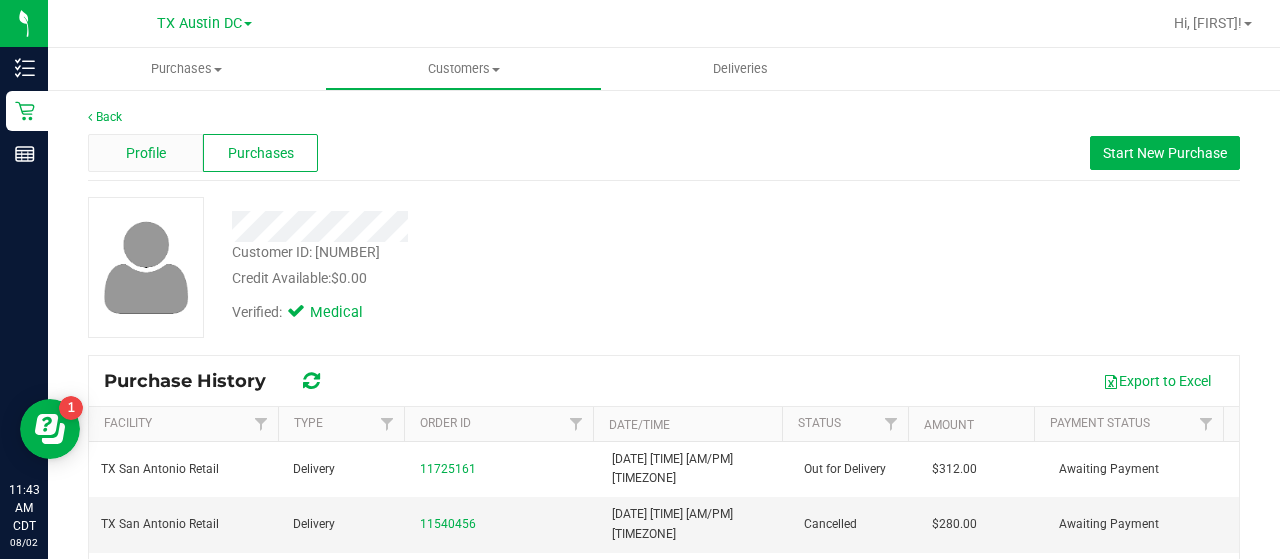 click on "Profile" at bounding box center [145, 153] 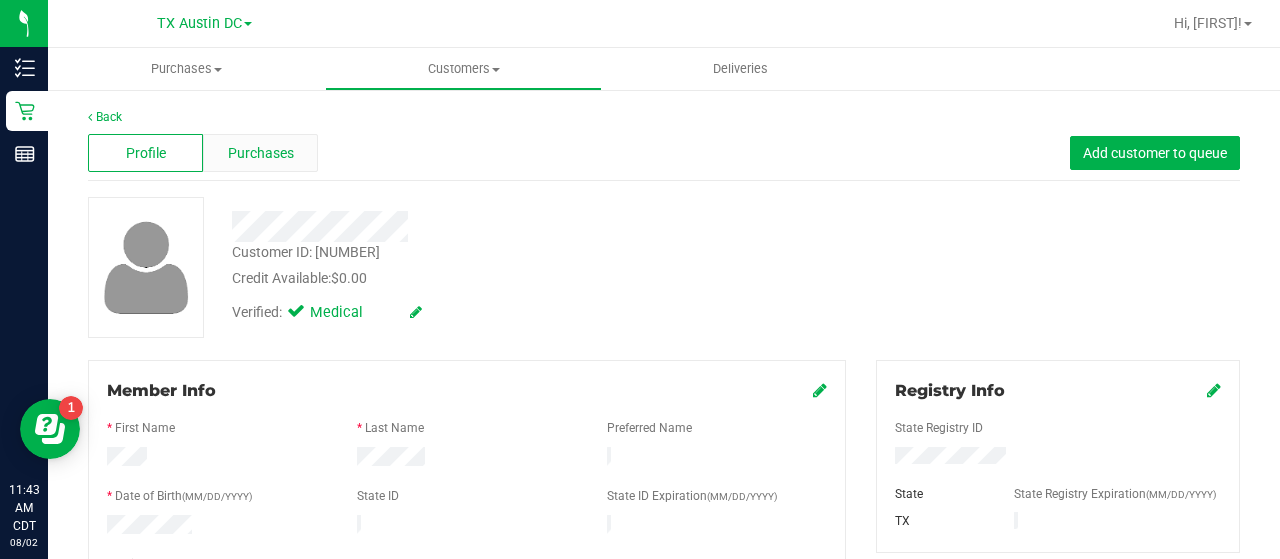 click on "Purchases" at bounding box center (260, 153) 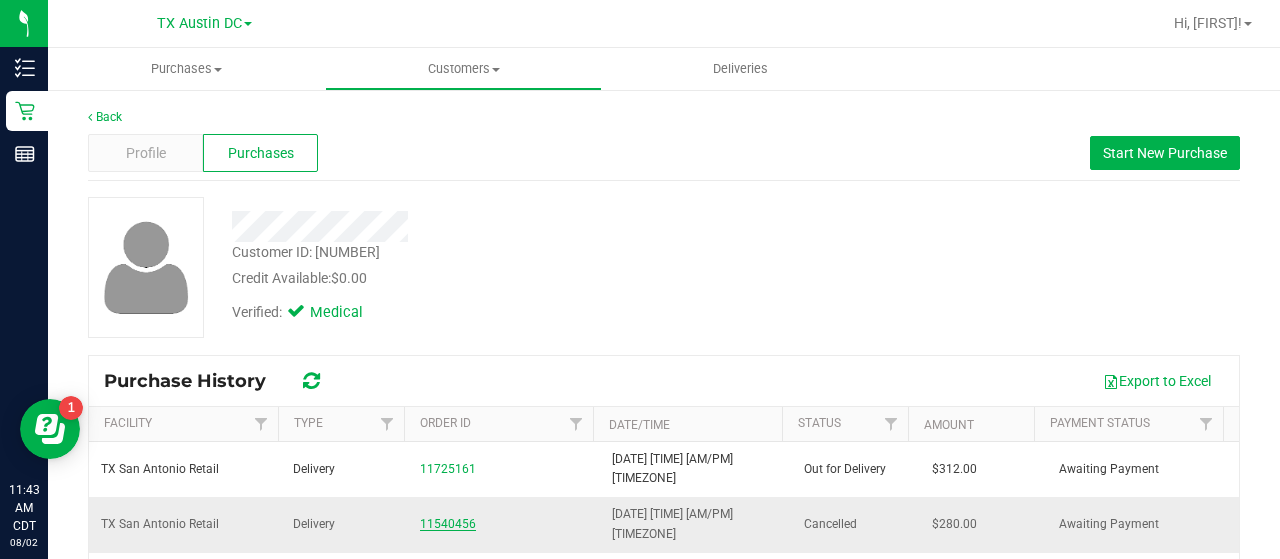click on "11540456" at bounding box center (448, 524) 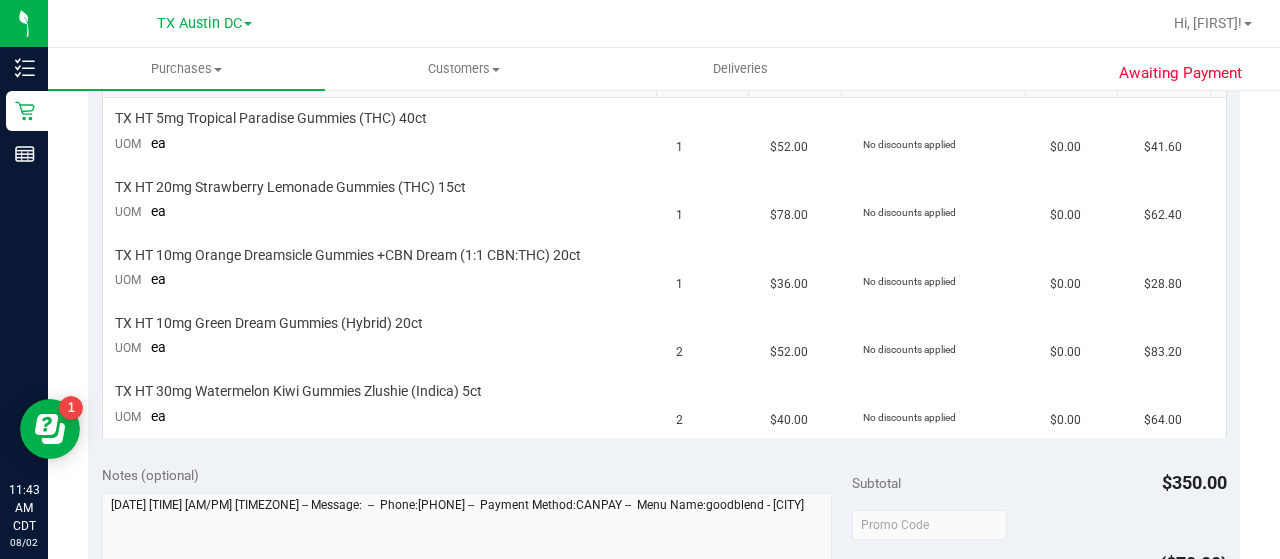 scroll, scrollTop: 0, scrollLeft: 0, axis: both 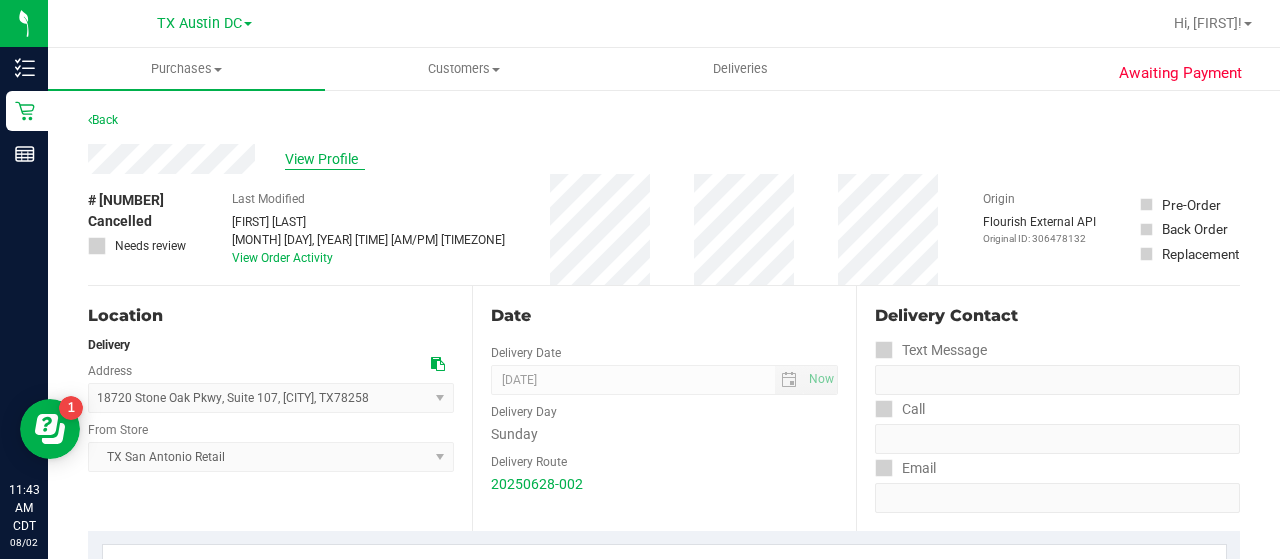 click on "View Profile" at bounding box center (325, 159) 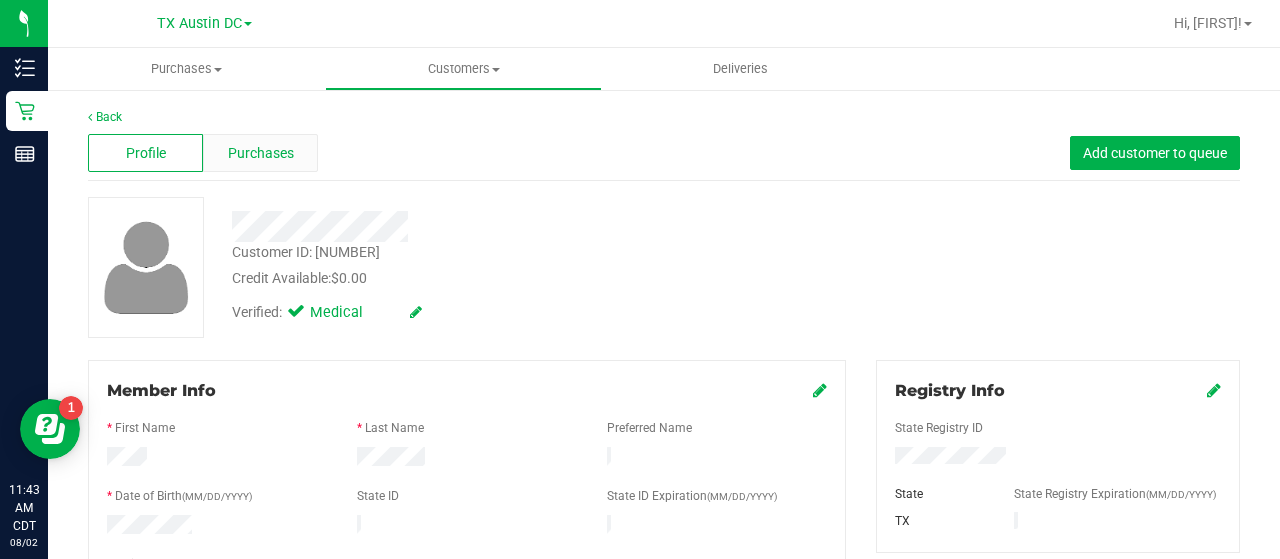 click on "Purchases" at bounding box center (261, 153) 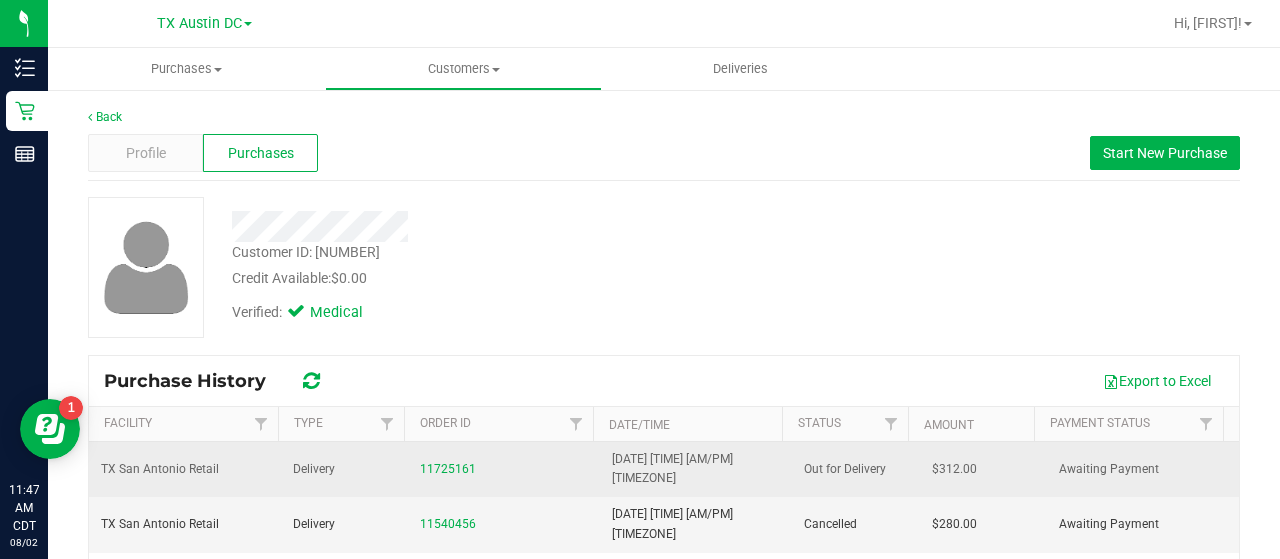 click on "11725161" at bounding box center (504, 469) 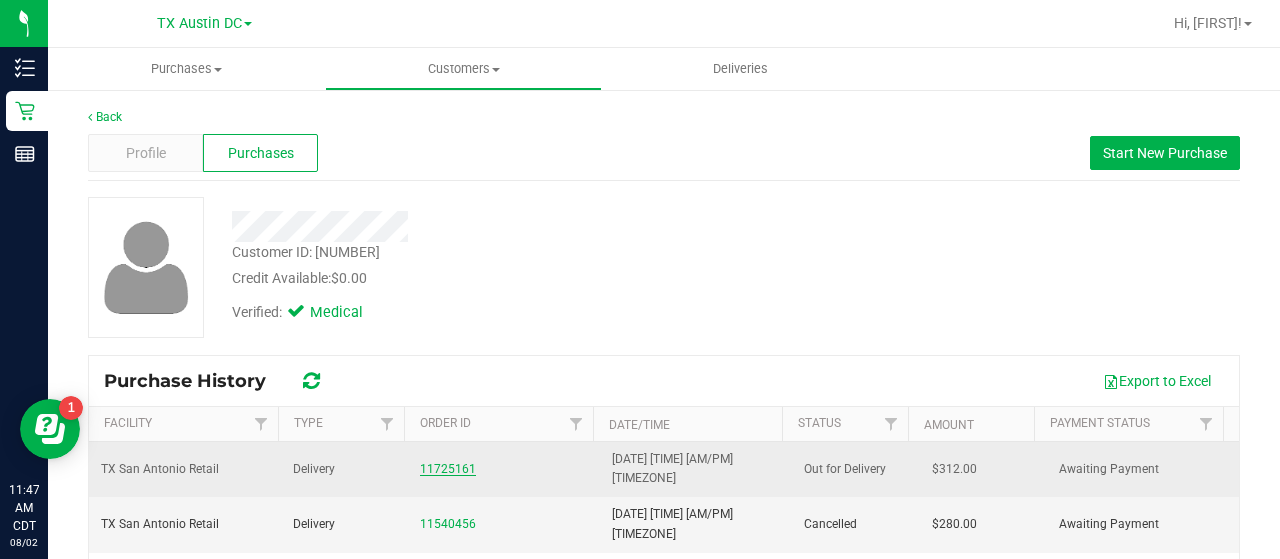 click on "11725161" at bounding box center (448, 469) 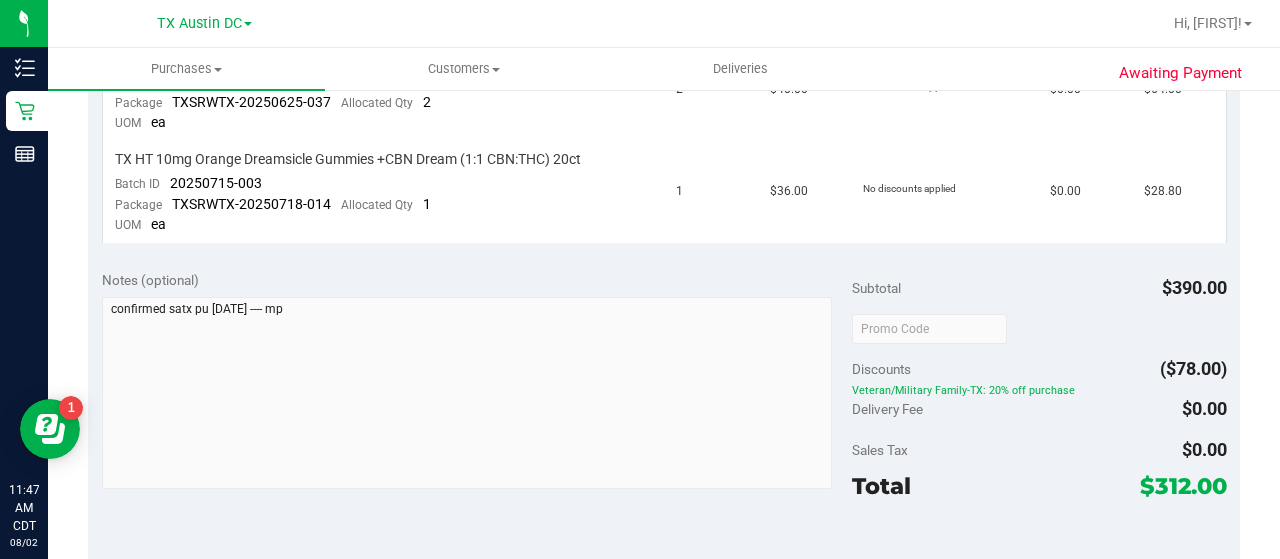 scroll, scrollTop: 997, scrollLeft: 0, axis: vertical 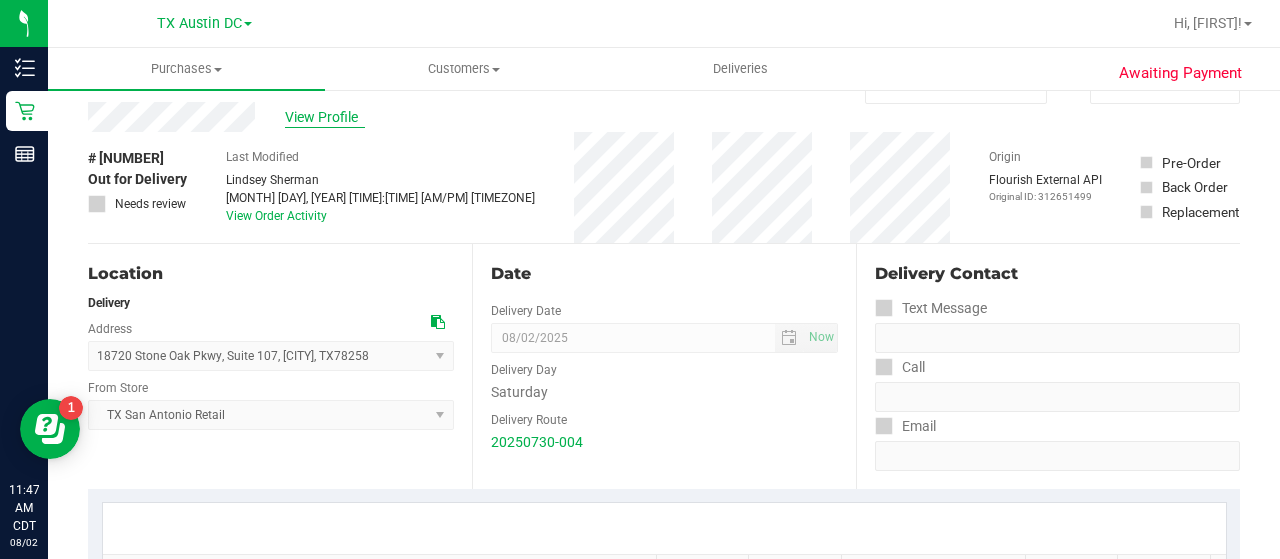 click on "View Profile" at bounding box center (325, 117) 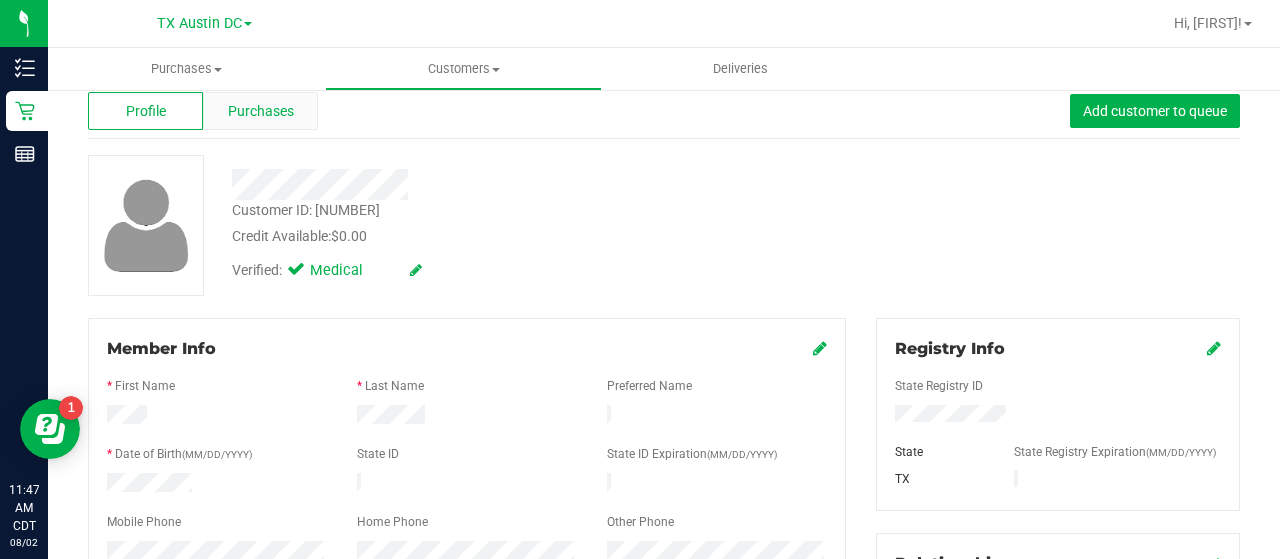click on "Purchases" at bounding box center (261, 111) 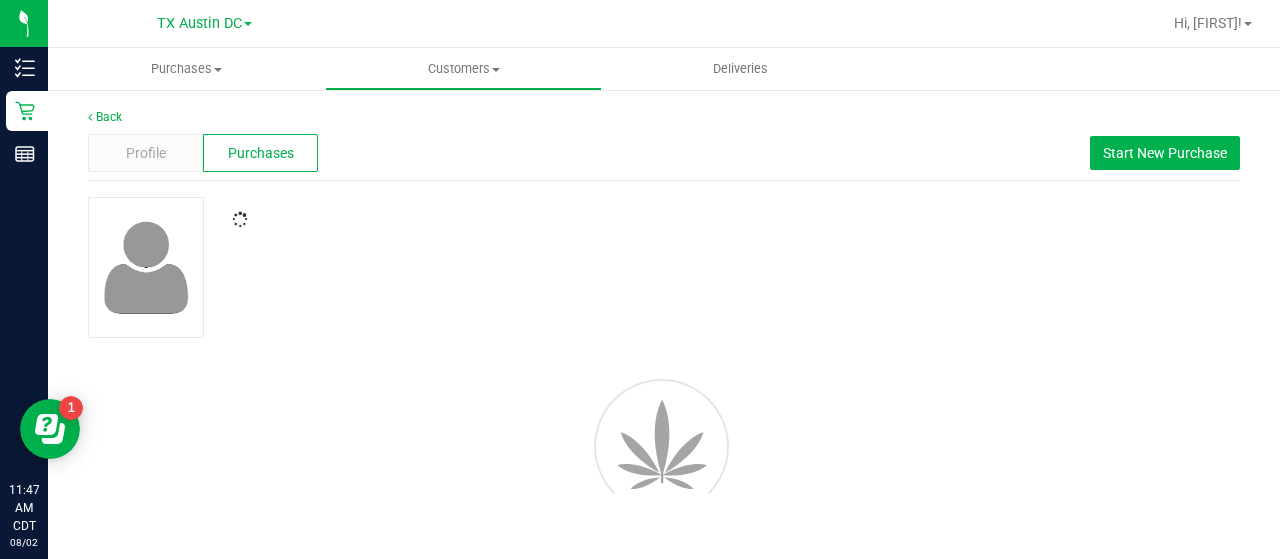 scroll, scrollTop: 0, scrollLeft: 0, axis: both 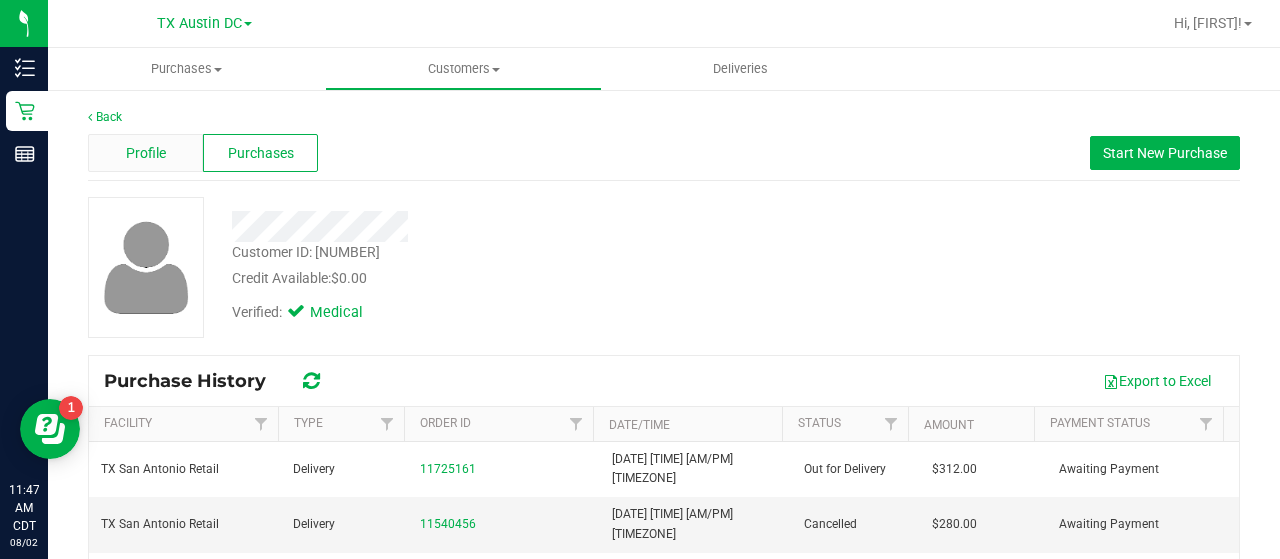 click on "Profile" at bounding box center [145, 153] 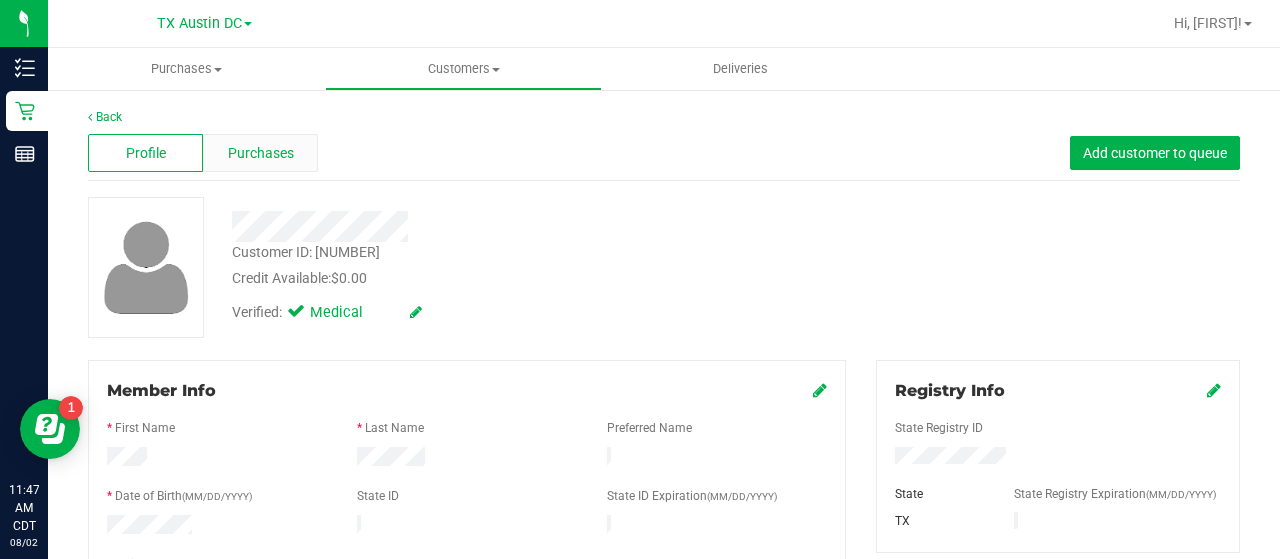 click on "Purchases" at bounding box center [261, 153] 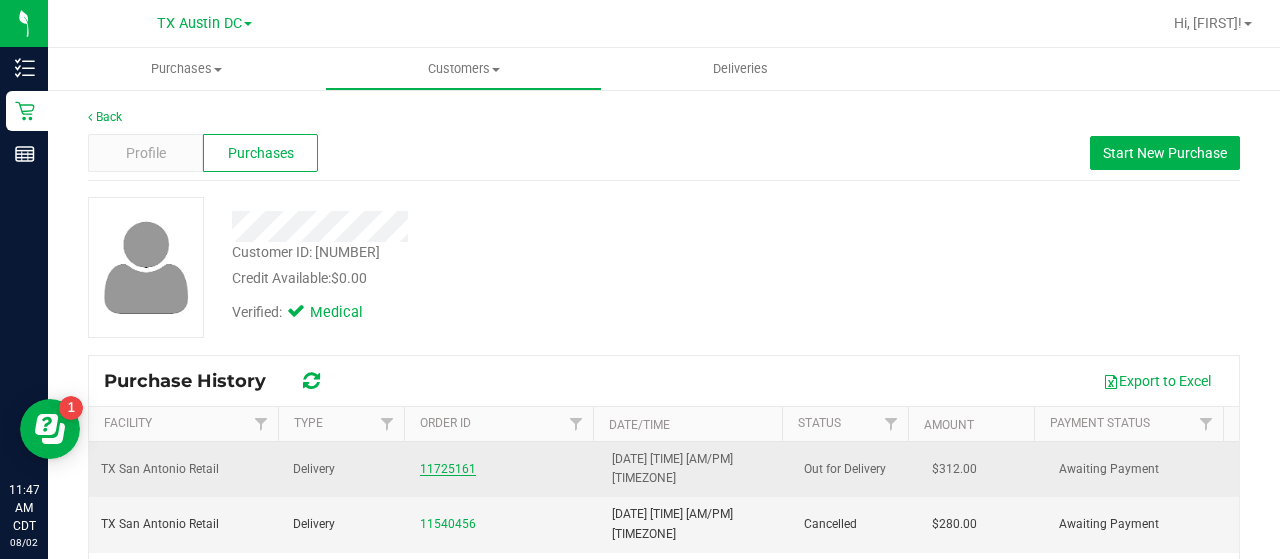 click on "11725161" at bounding box center (448, 469) 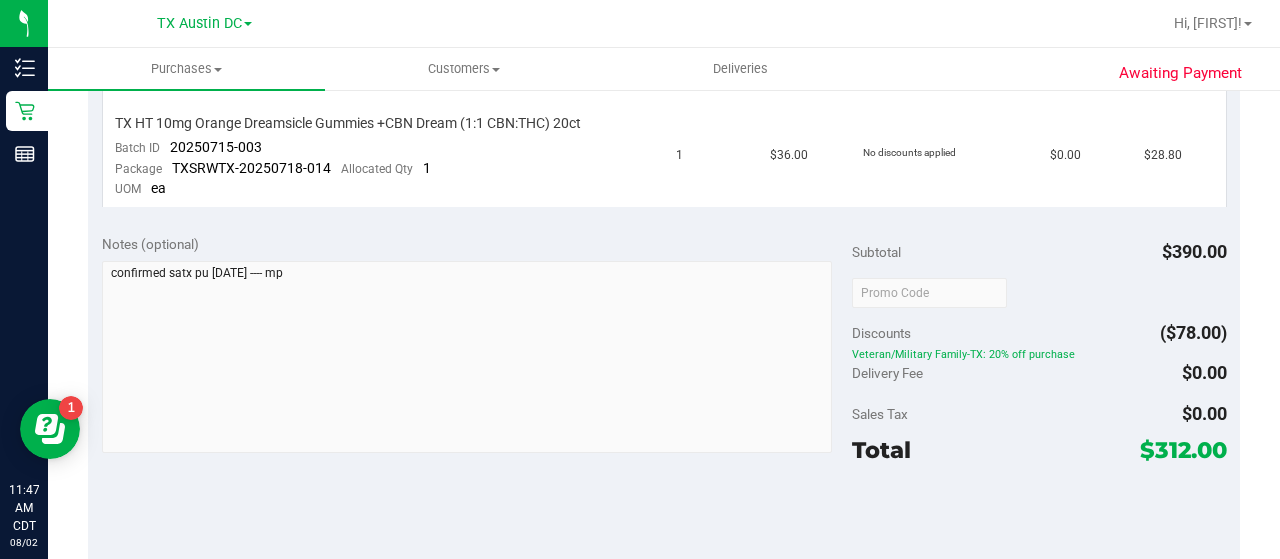 scroll, scrollTop: 1042, scrollLeft: 0, axis: vertical 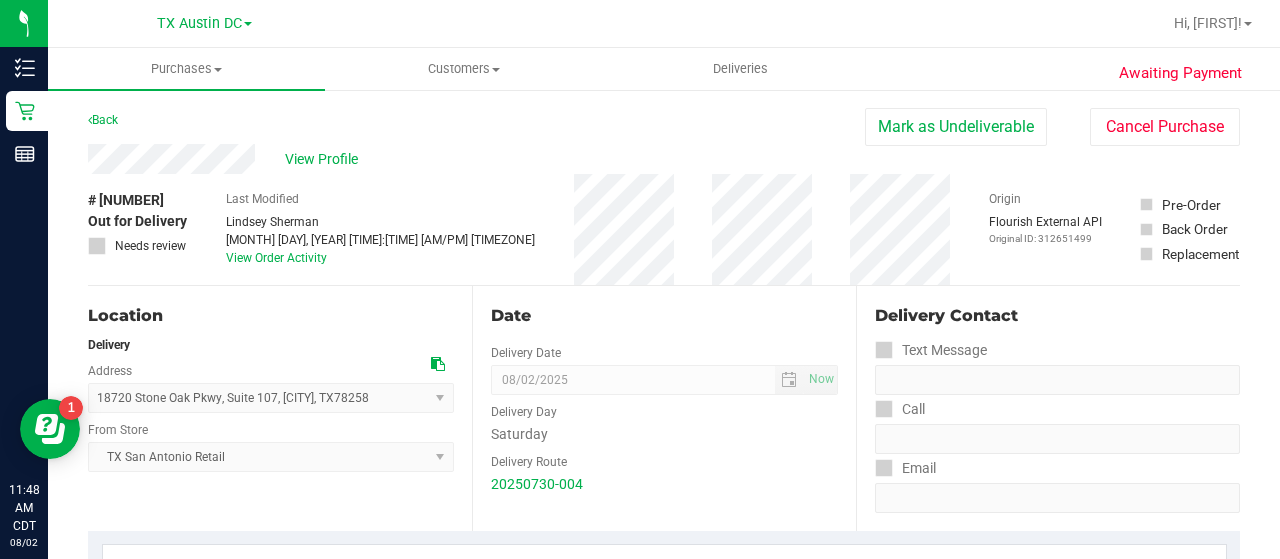 click on "View Profile" at bounding box center (476, 159) 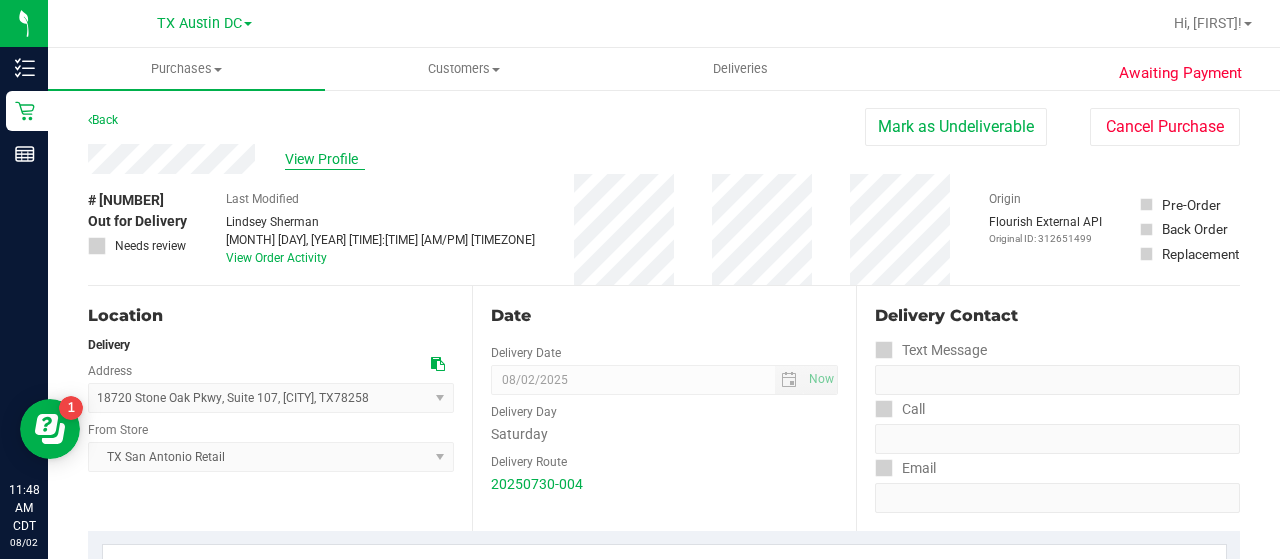 click on "View Profile" at bounding box center [325, 159] 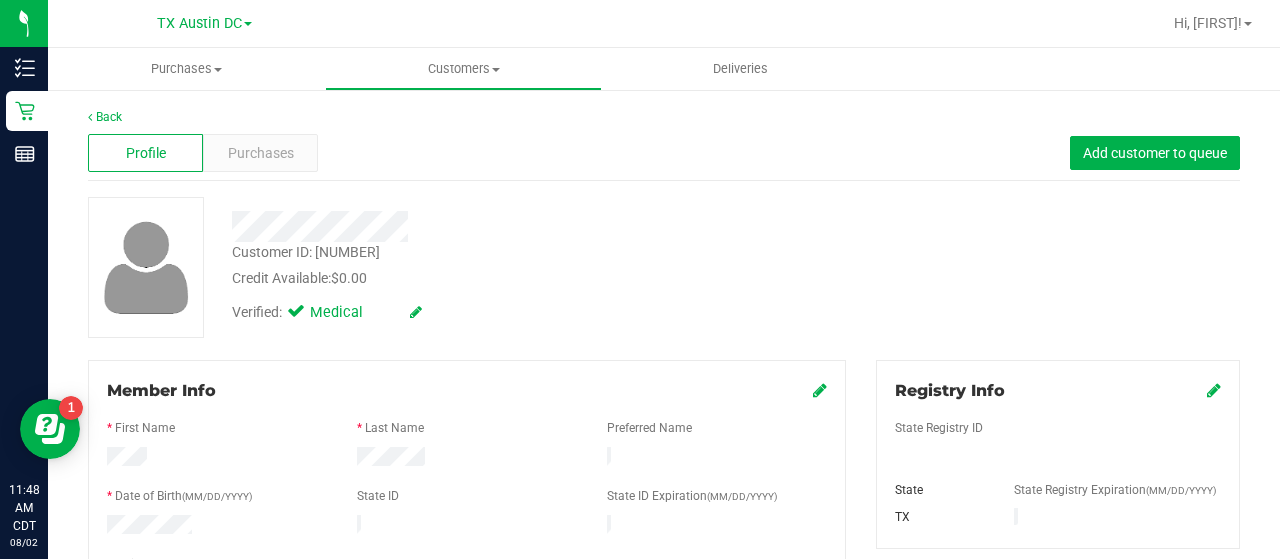click on "Purchases" at bounding box center [261, 153] 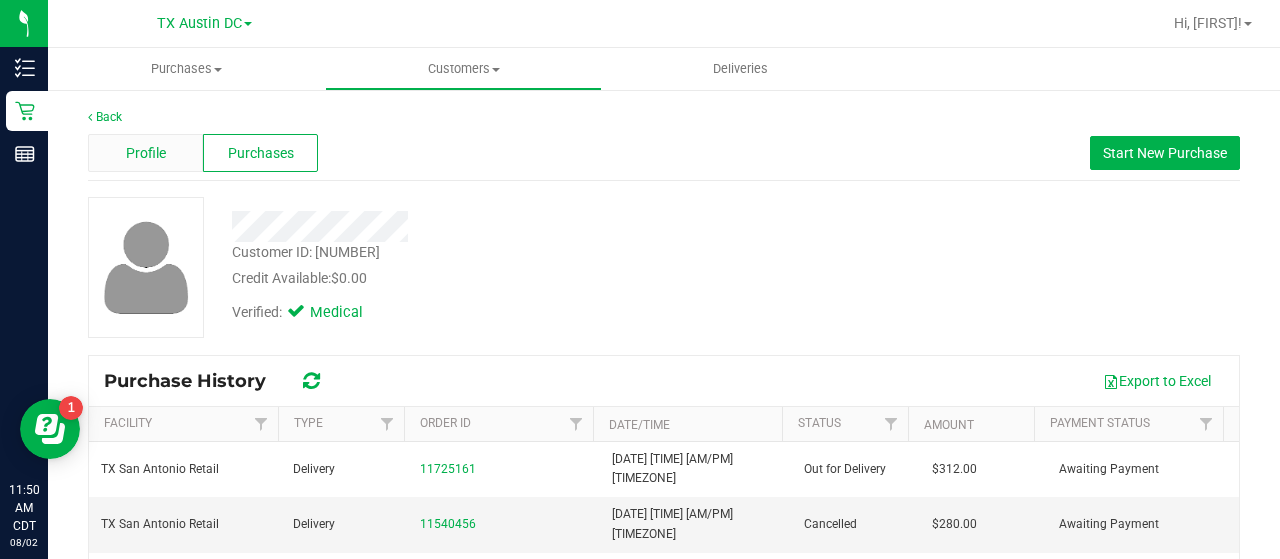 click on "Profile" at bounding box center (145, 153) 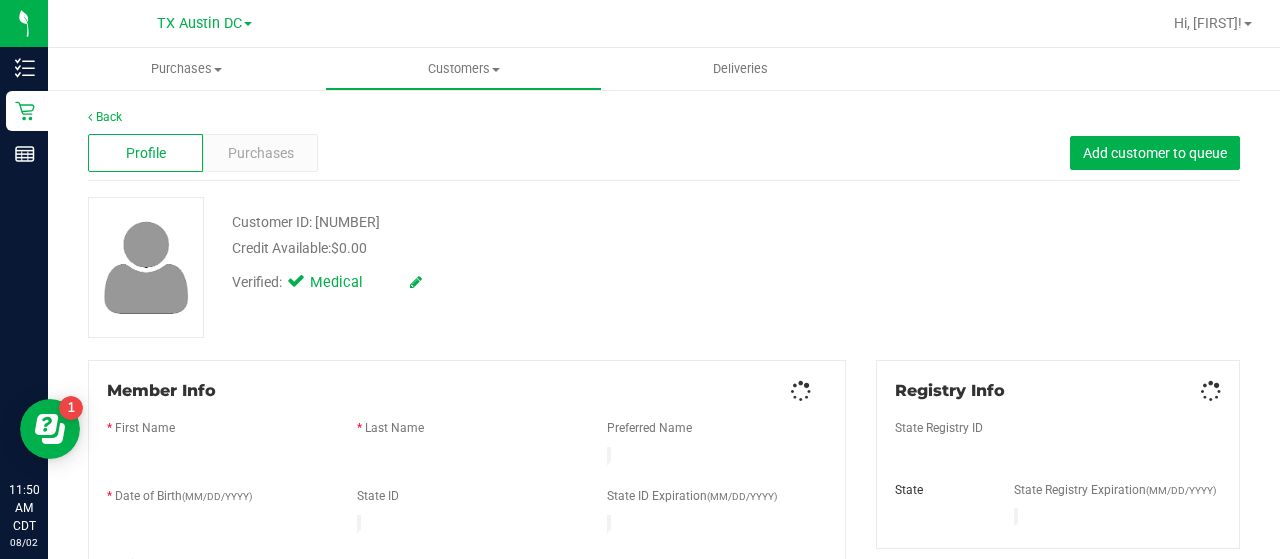 click on "Purchases" at bounding box center (261, 153) 